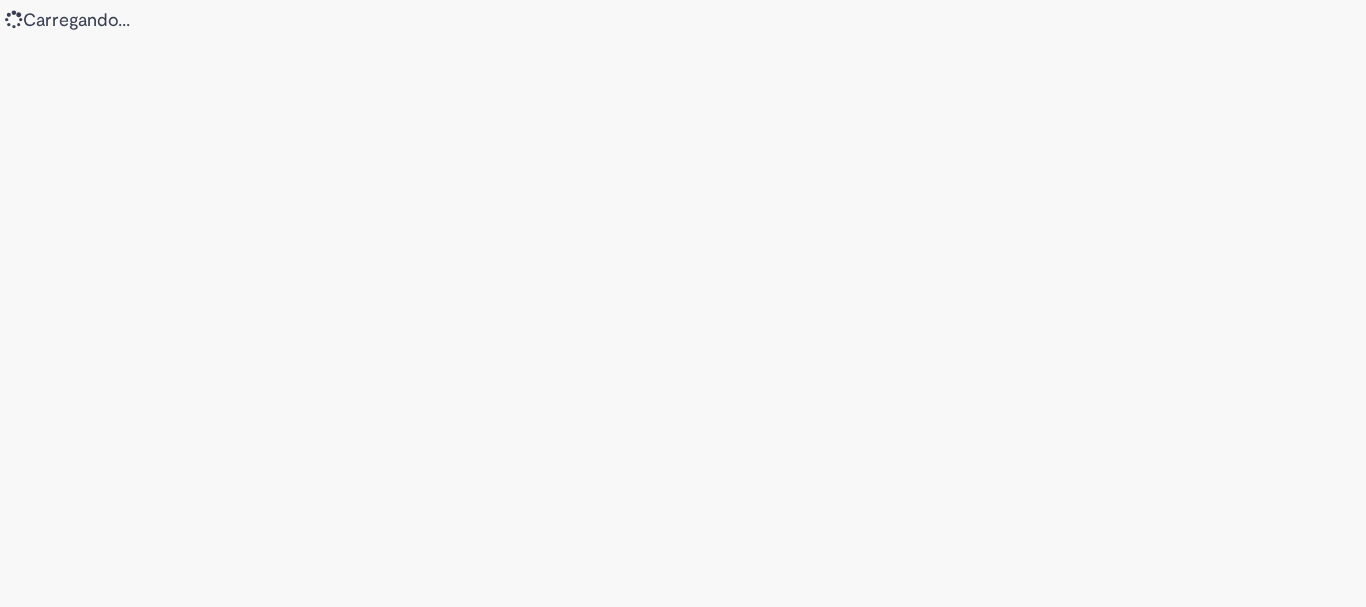 scroll, scrollTop: 0, scrollLeft: 0, axis: both 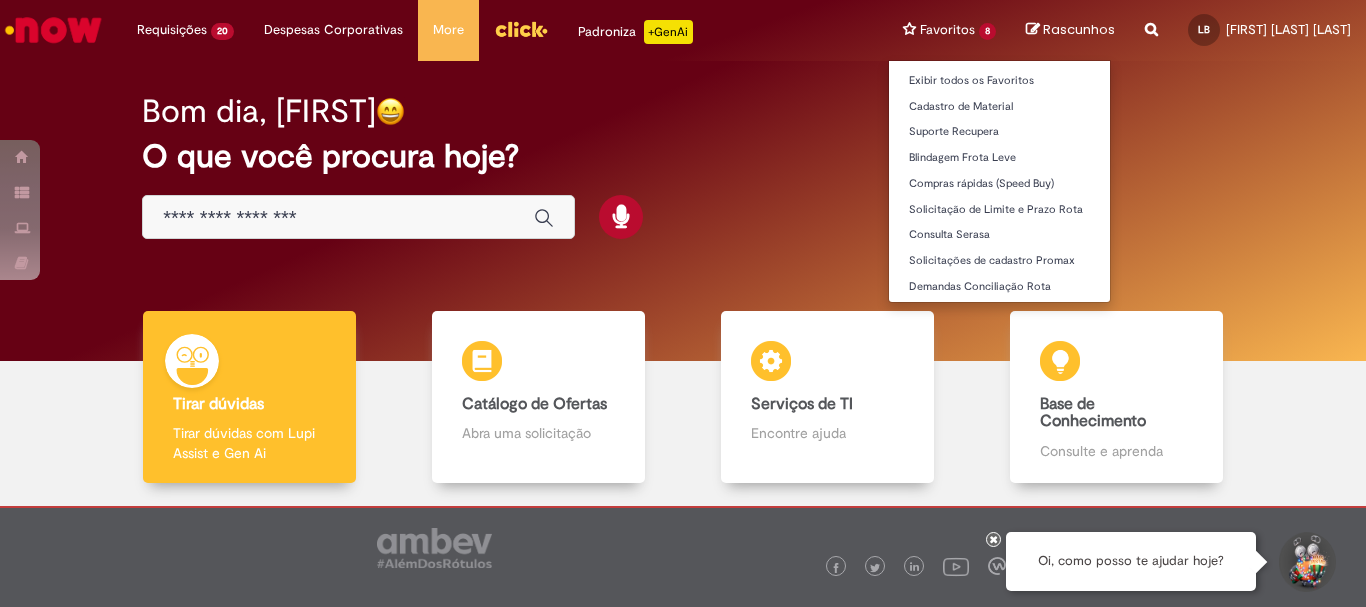 click on "Favoritos   8
Exibir todos os Favoritos
Cadastro de Material
Suporte Recupera
Blindagem Frota Leve
Compras rápidas (Speed Buy)
Solicitação de Limite e Prazo Rota
Consulta Serasa
Solicitações de cadastro Promax
Demandas Conciliação Rota" at bounding box center (949, 30) 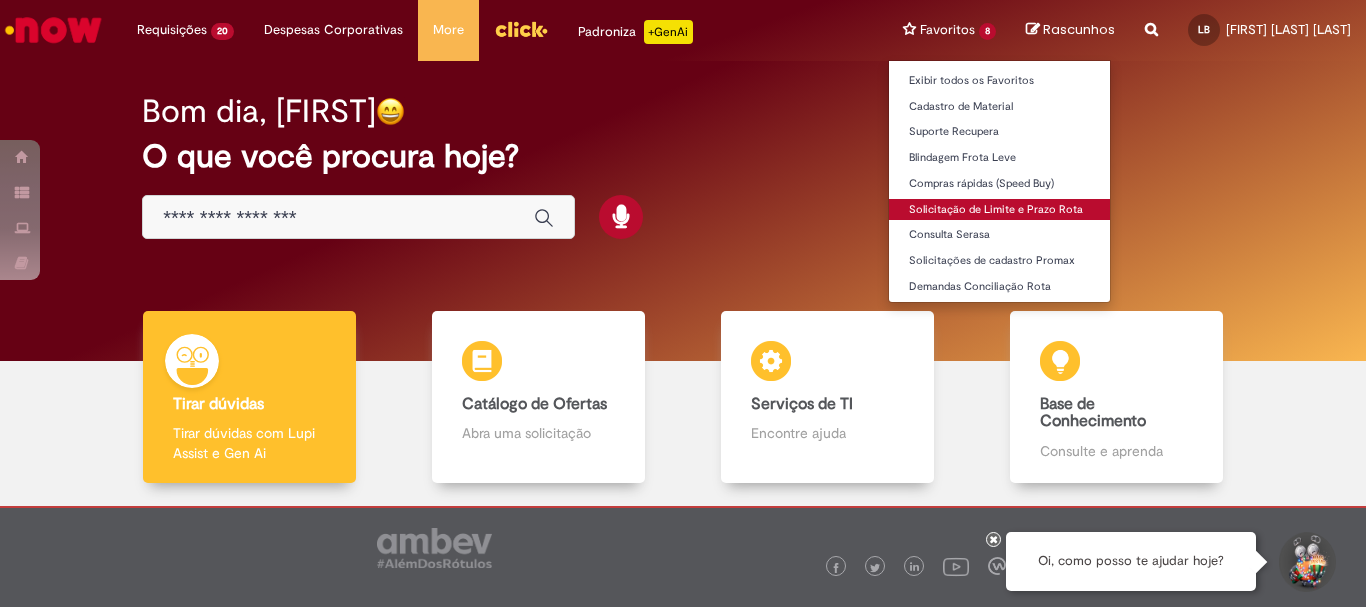 click on "Solicitação de Limite e Prazo Rota" at bounding box center [999, 210] 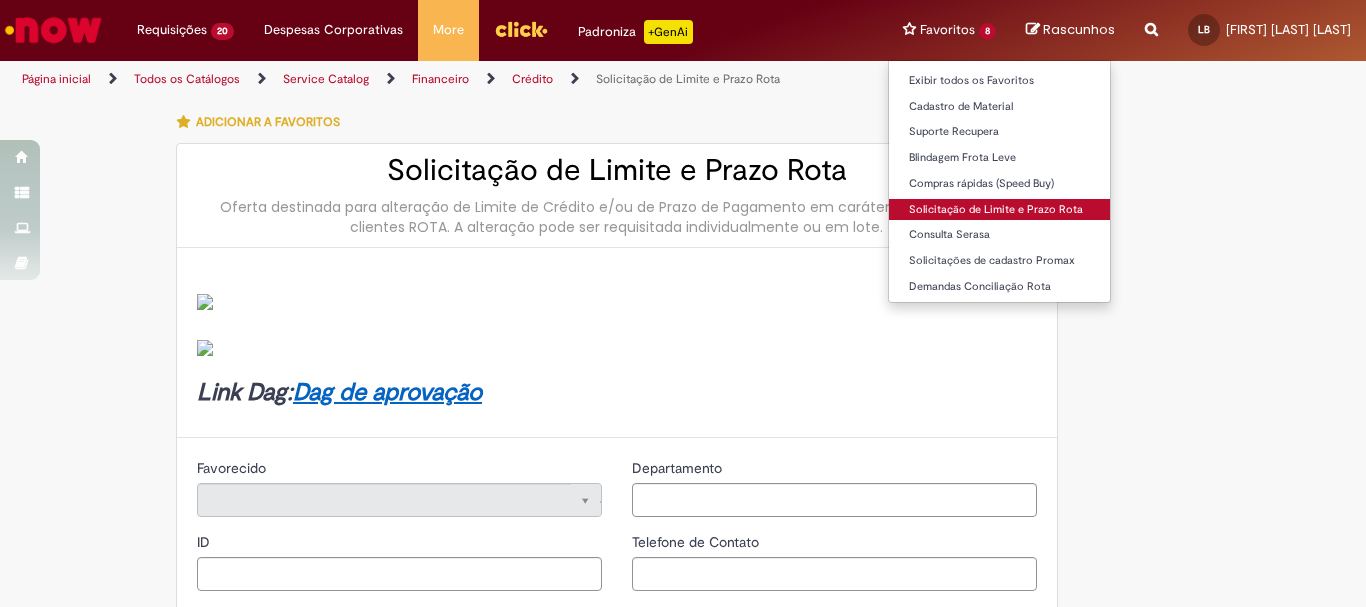 type on "********" 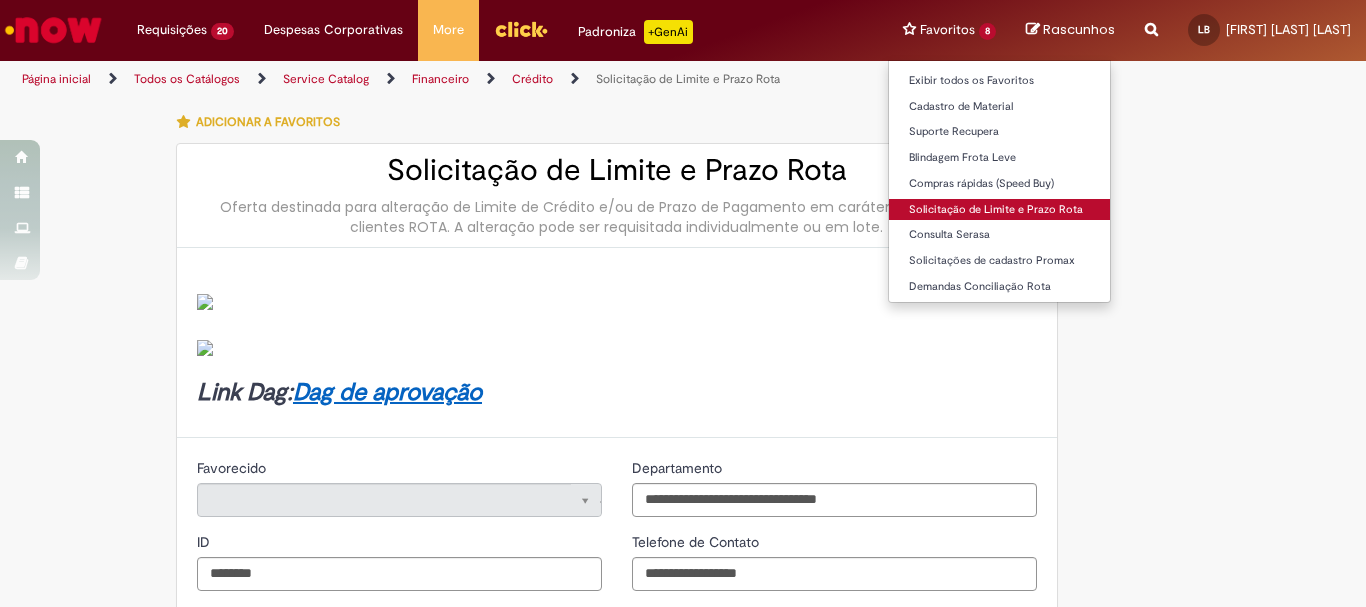 type on "**********" 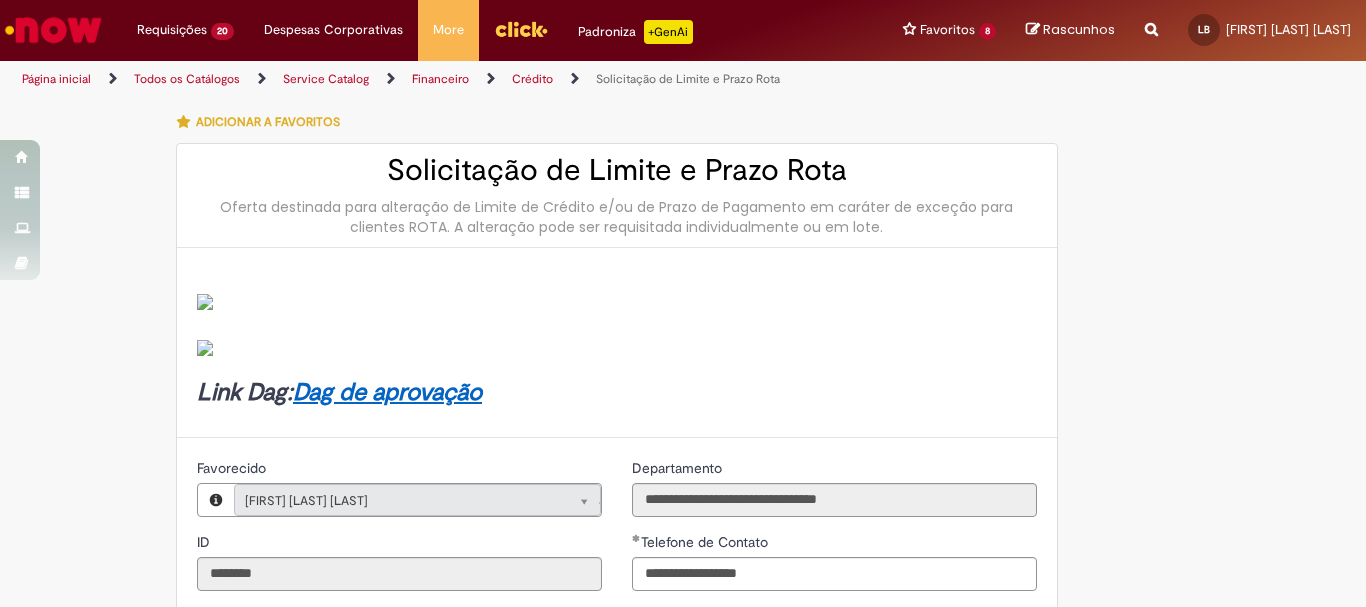 type on "**********" 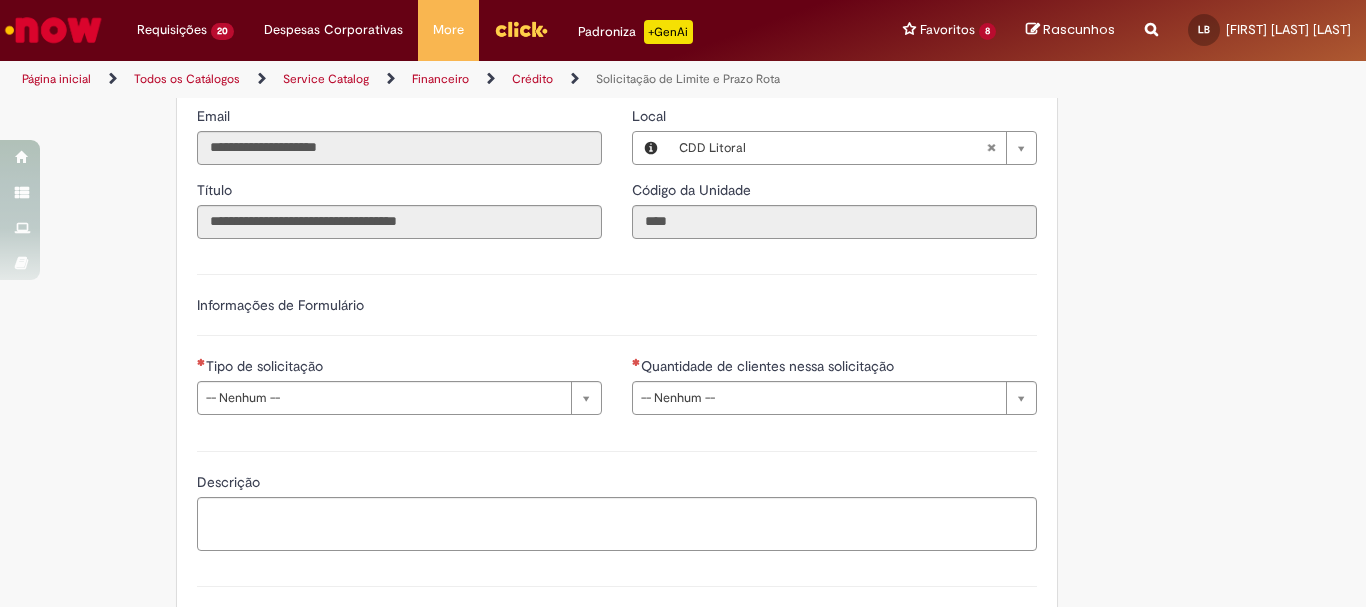 scroll, scrollTop: 600, scrollLeft: 0, axis: vertical 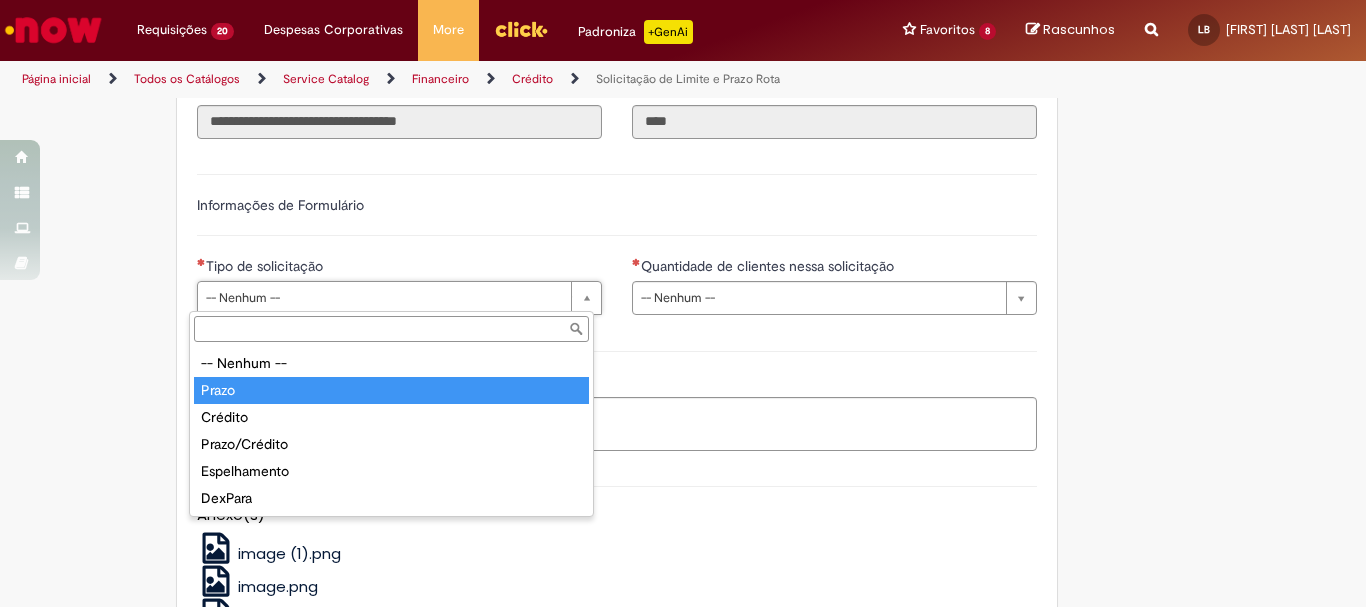 type on "*****" 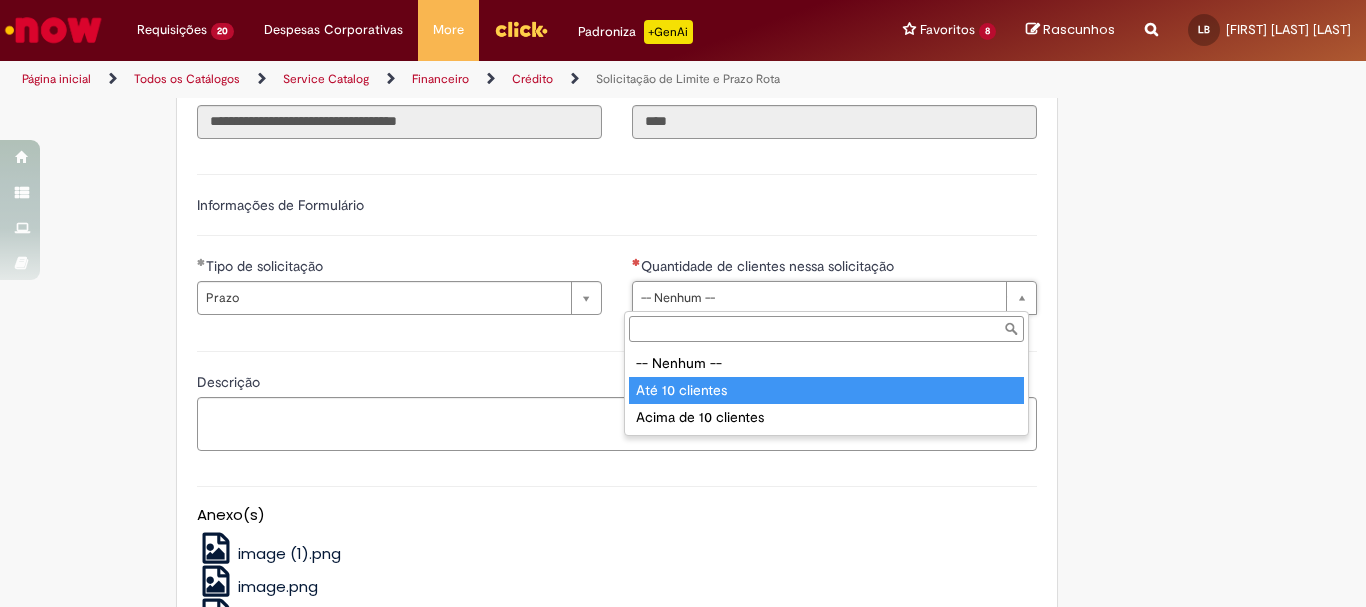 type on "**********" 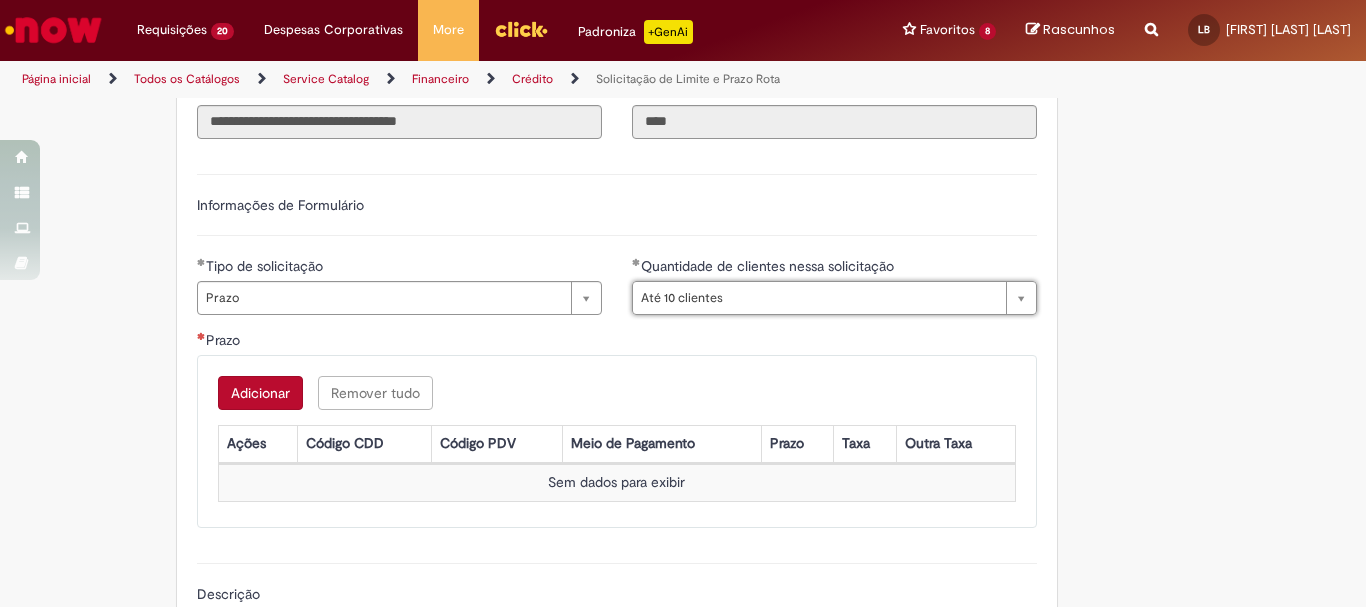 click on "Adicionar" at bounding box center (260, 393) 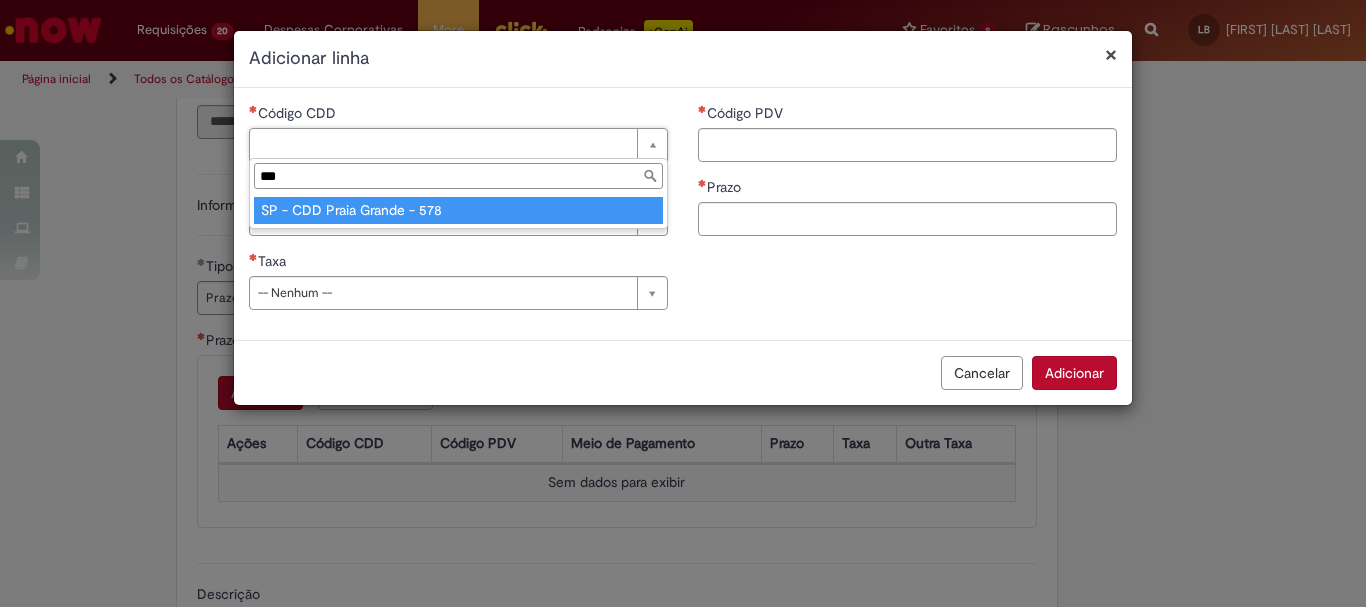 type on "***" 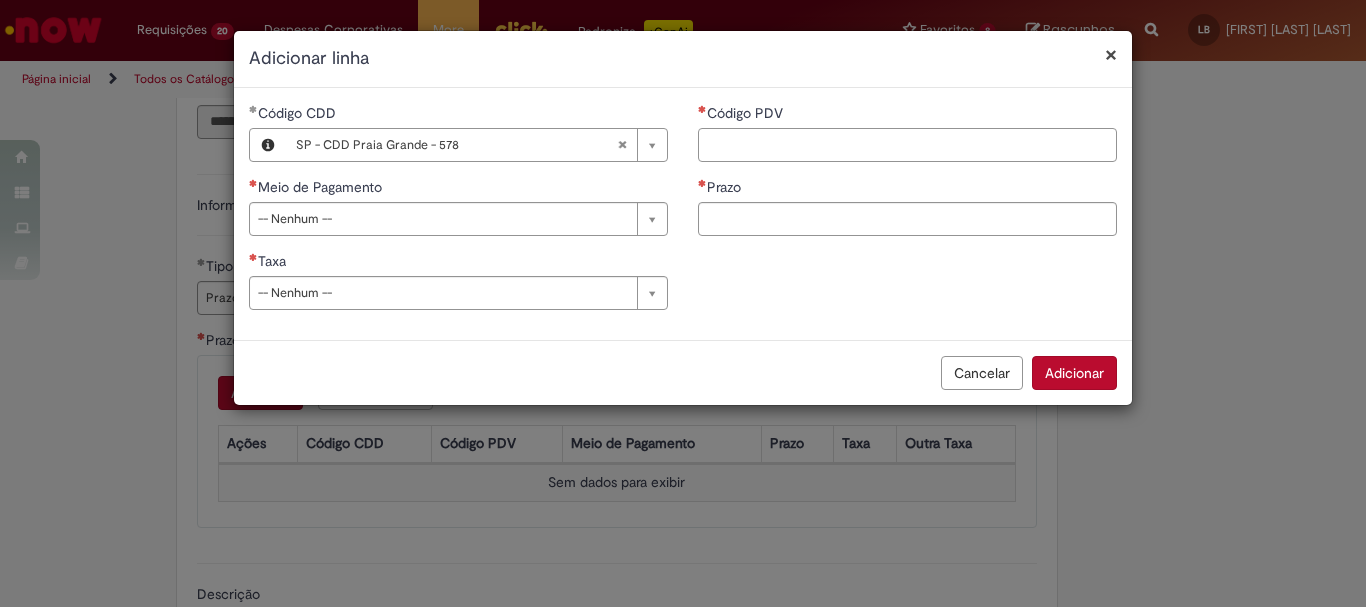 click on "Código PDV" at bounding box center (907, 145) 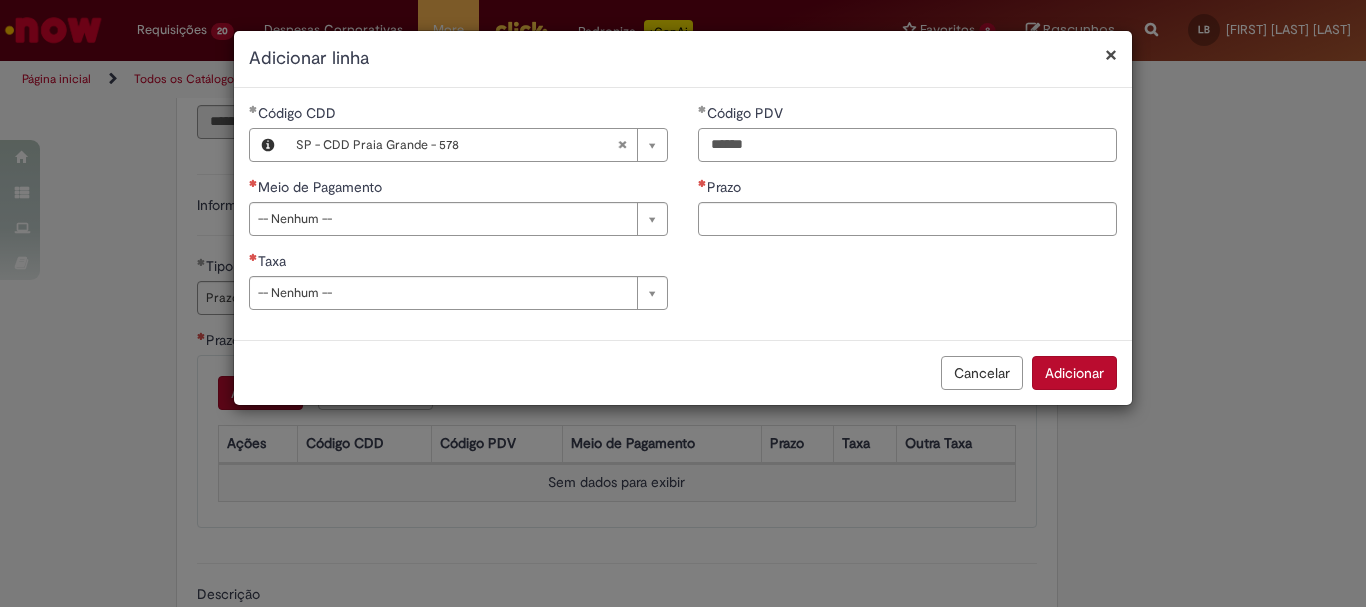 click on "*****" at bounding box center (907, 145) 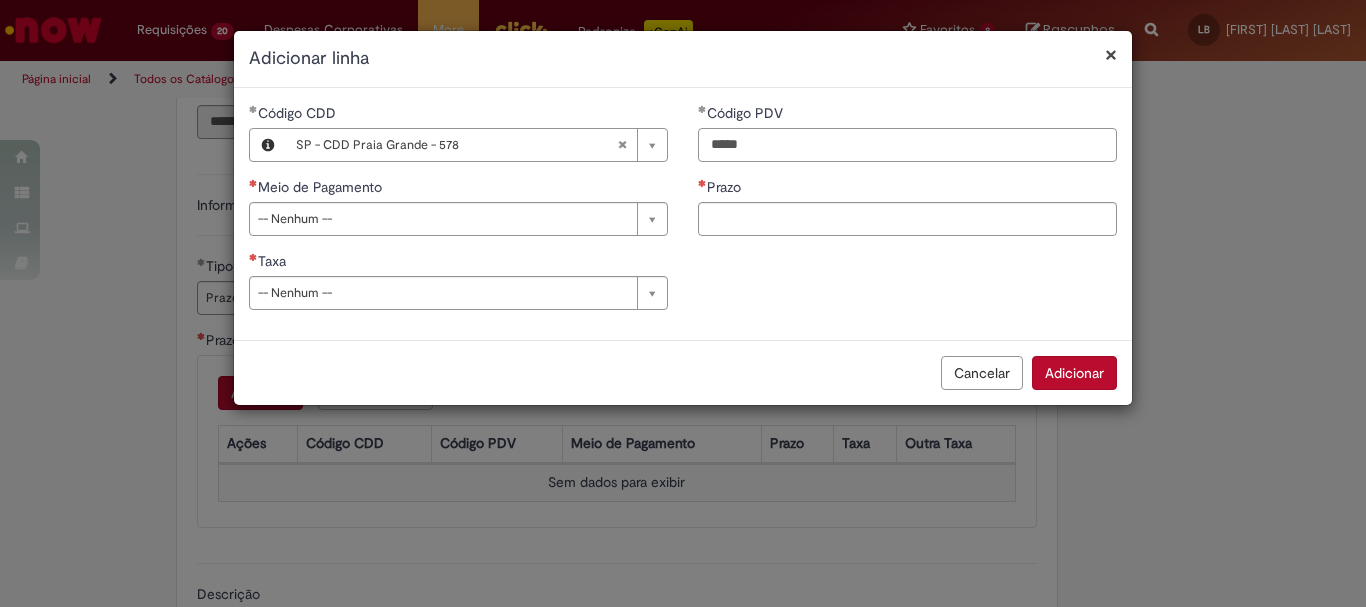 type on "*****" 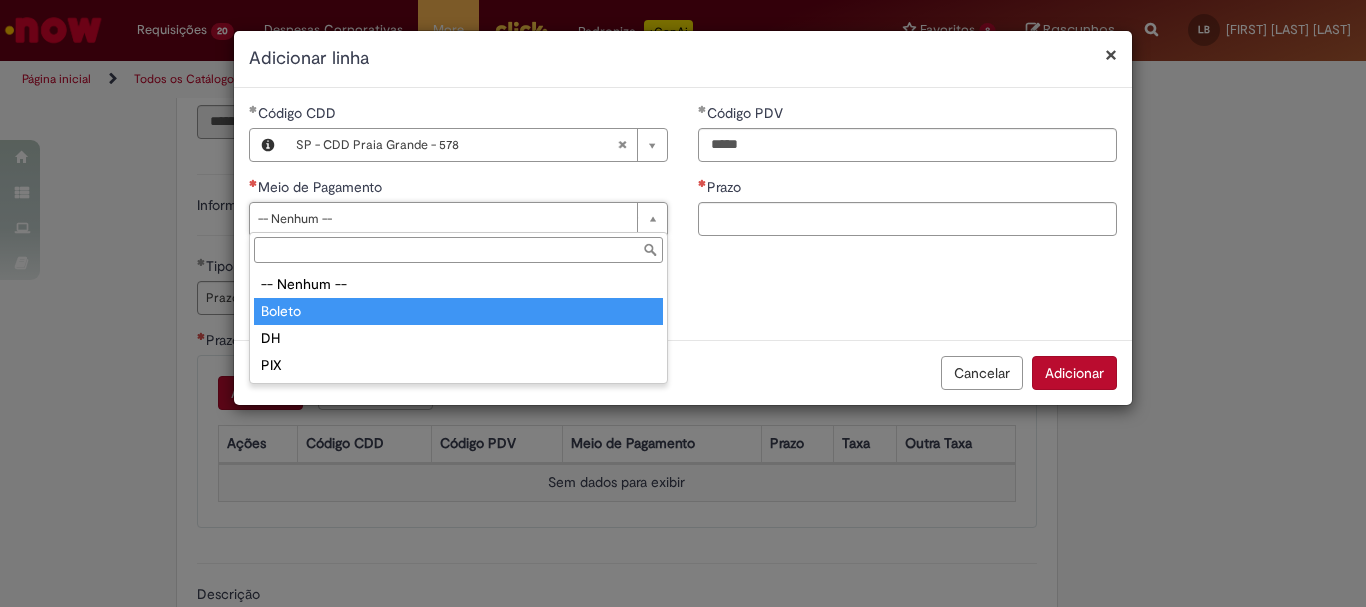 type on "******" 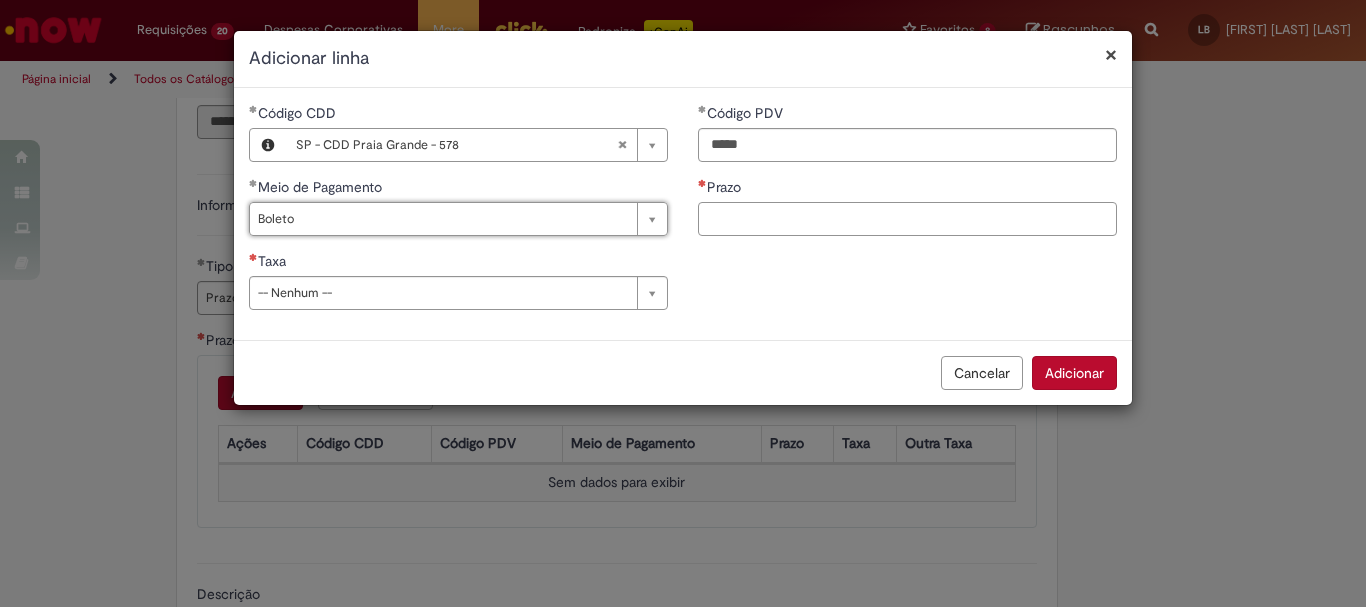 click on "Prazo" at bounding box center (907, 219) 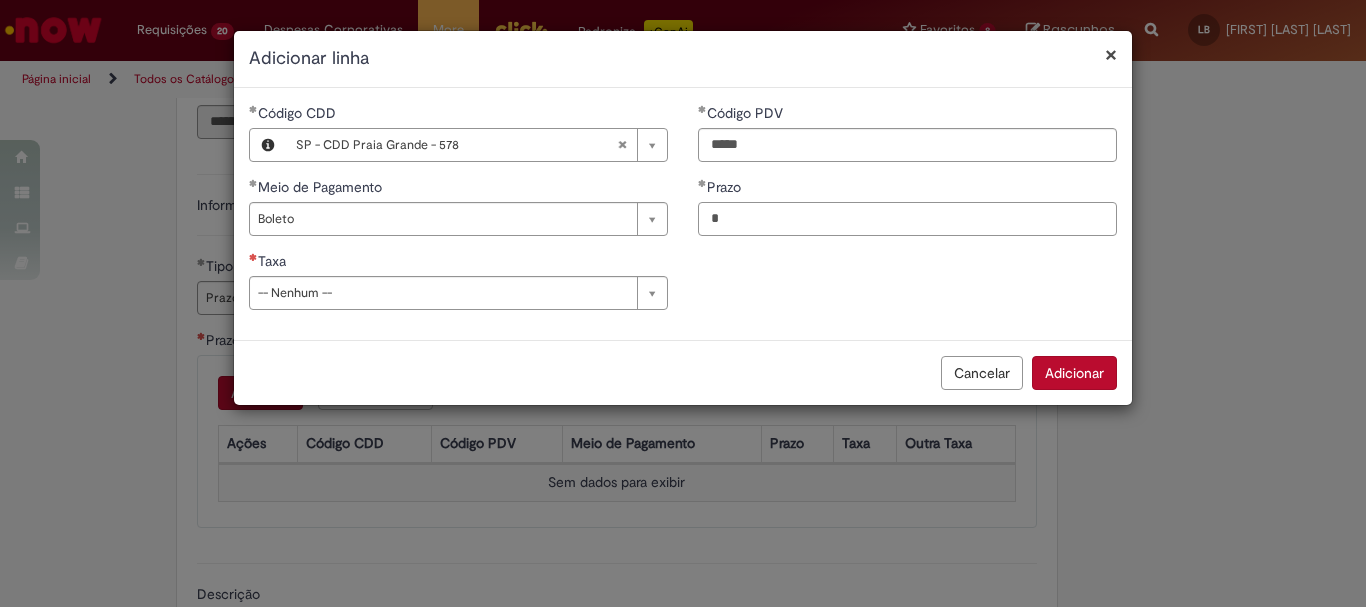 type on "*" 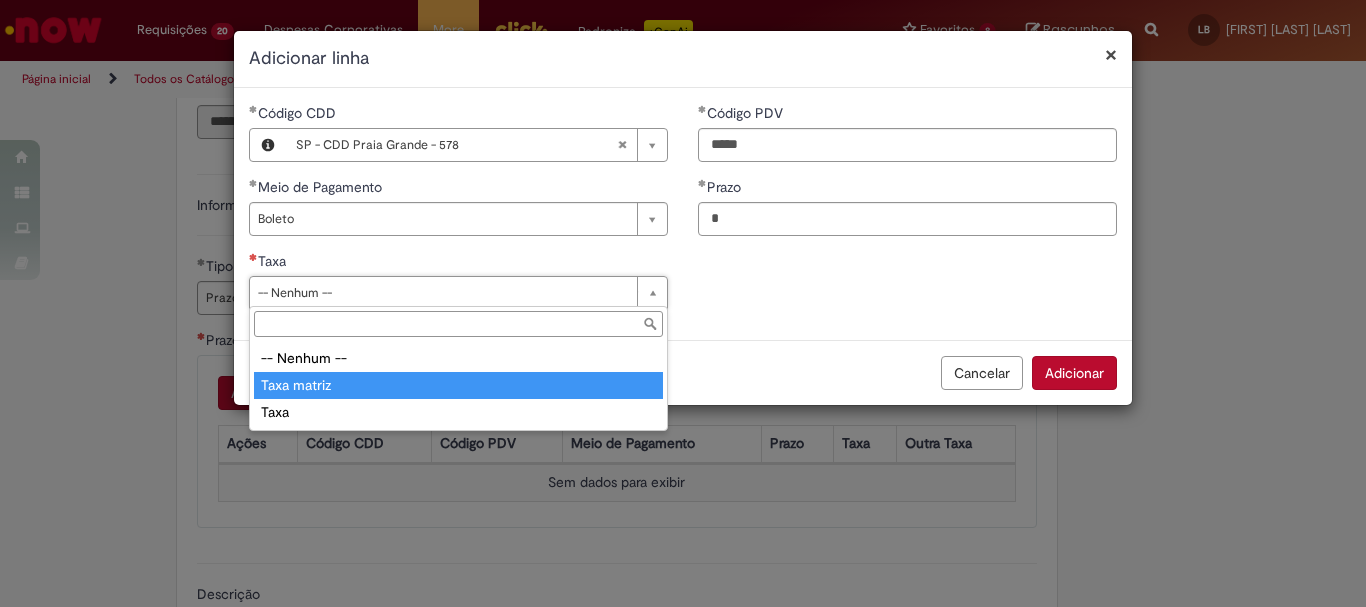 drag, startPoint x: 346, startPoint y: 385, endPoint x: 478, endPoint y: 352, distance: 136.06248 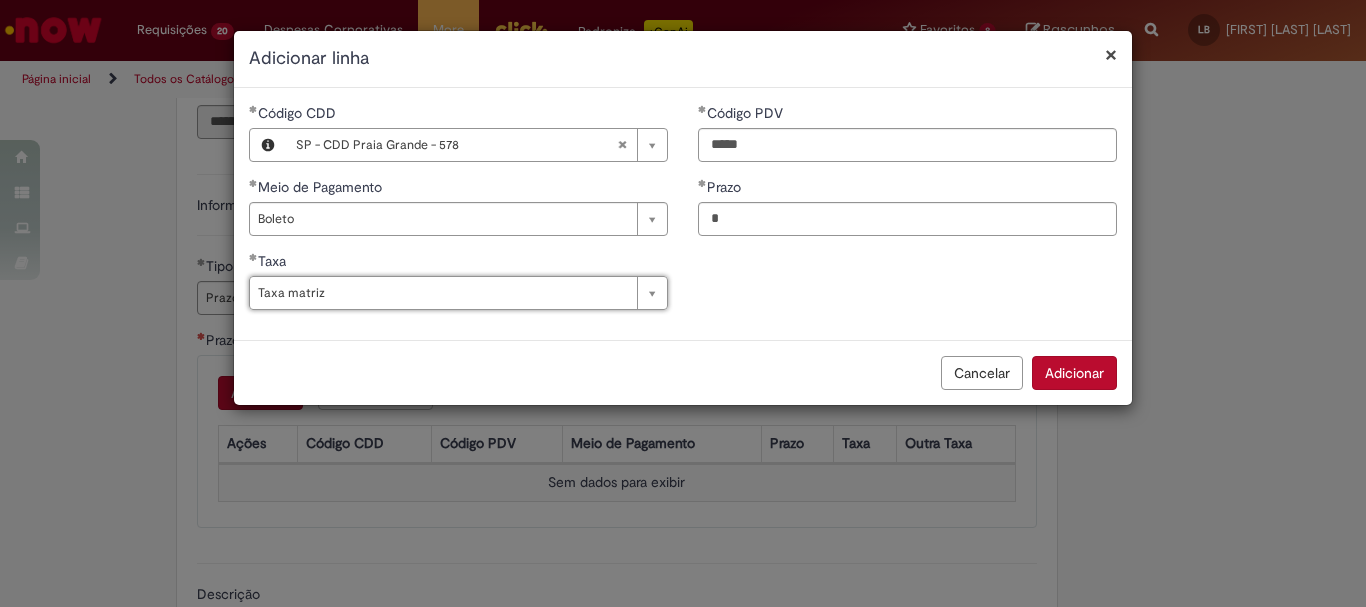 click on "Adicionar" at bounding box center (1074, 373) 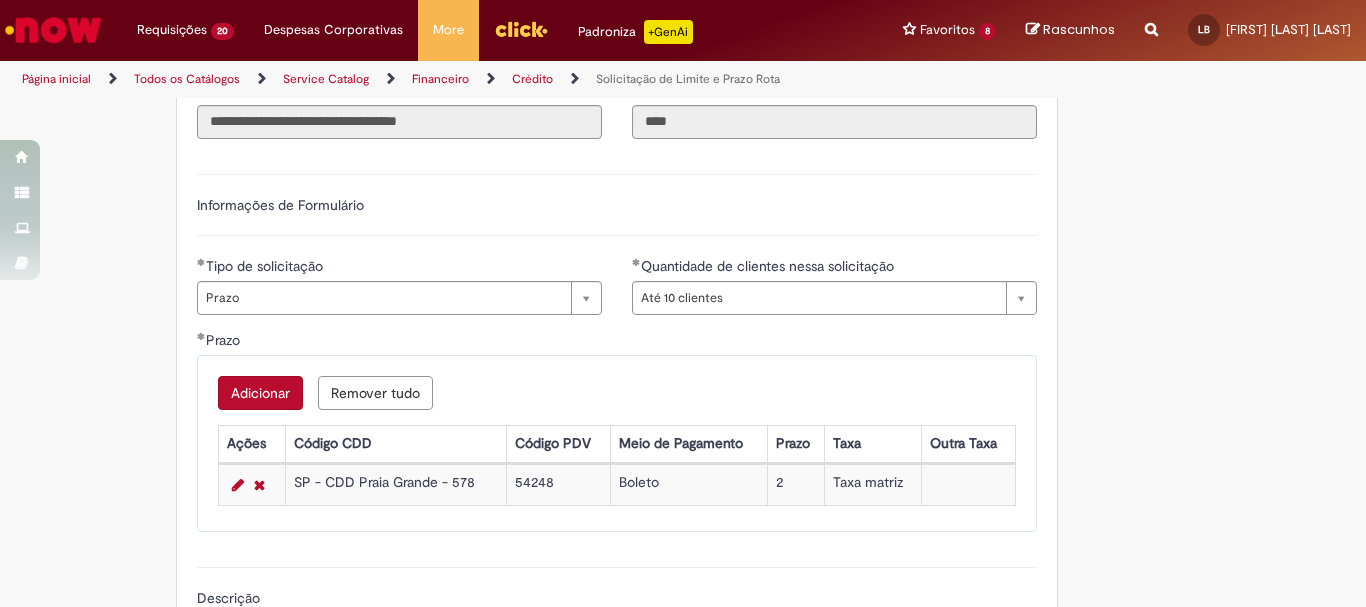 type 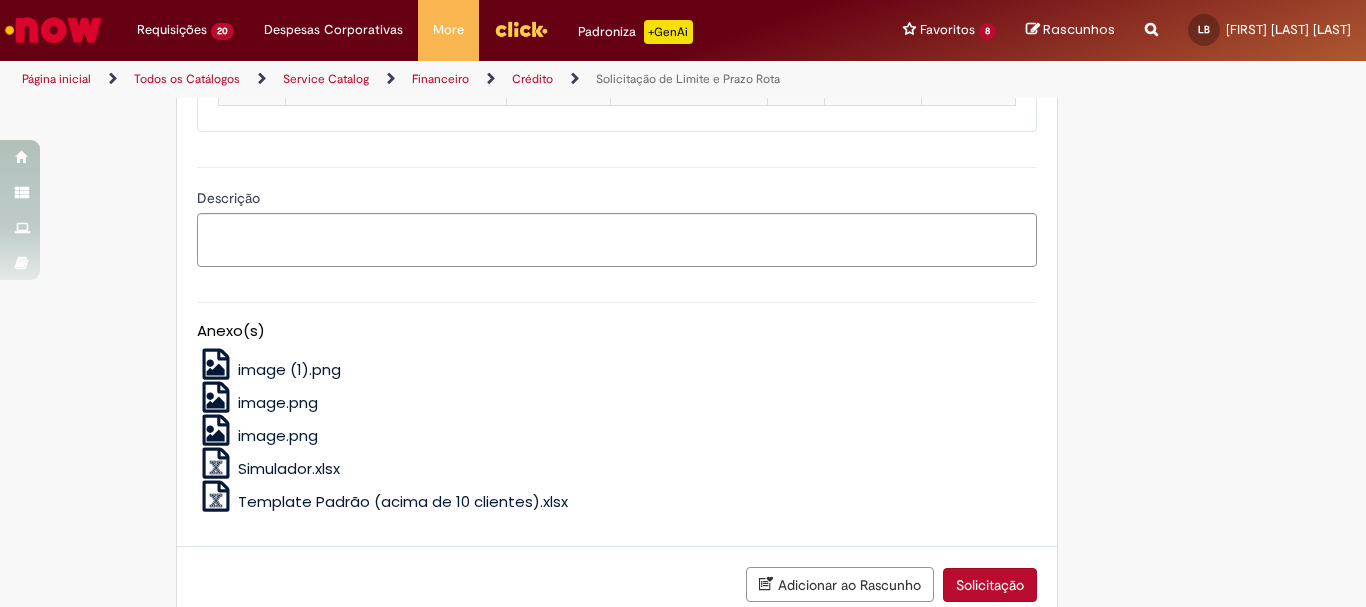 scroll, scrollTop: 1126, scrollLeft: 0, axis: vertical 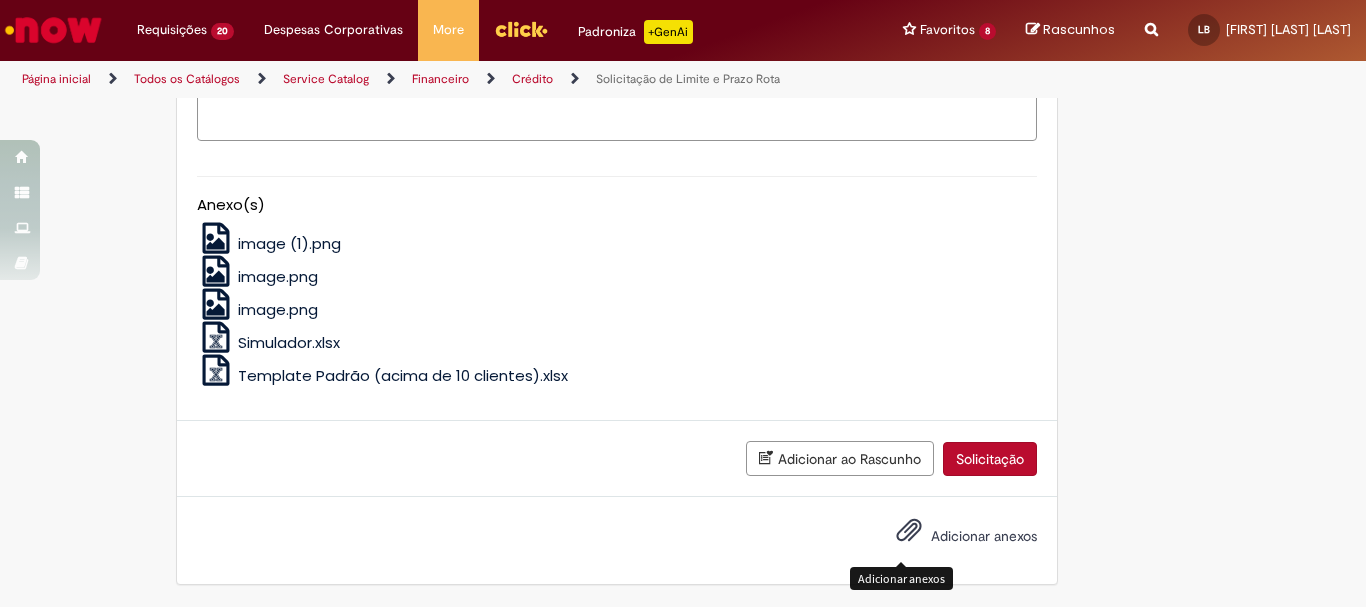 click at bounding box center (909, 531) 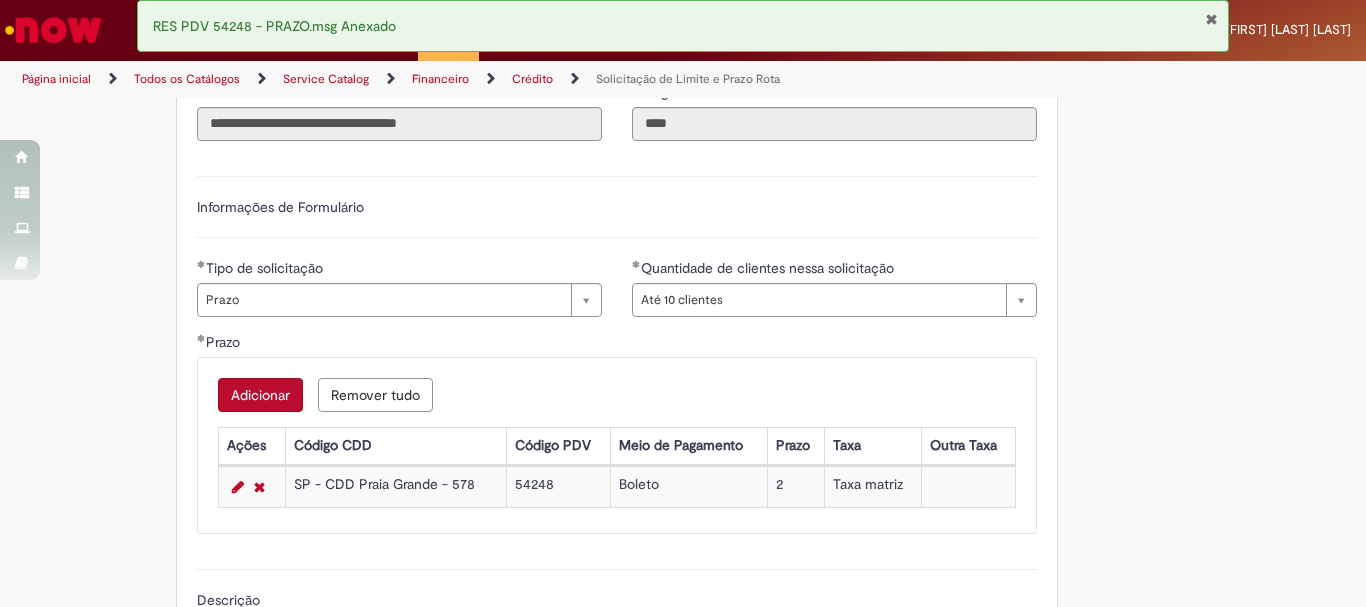 scroll, scrollTop: 698, scrollLeft: 0, axis: vertical 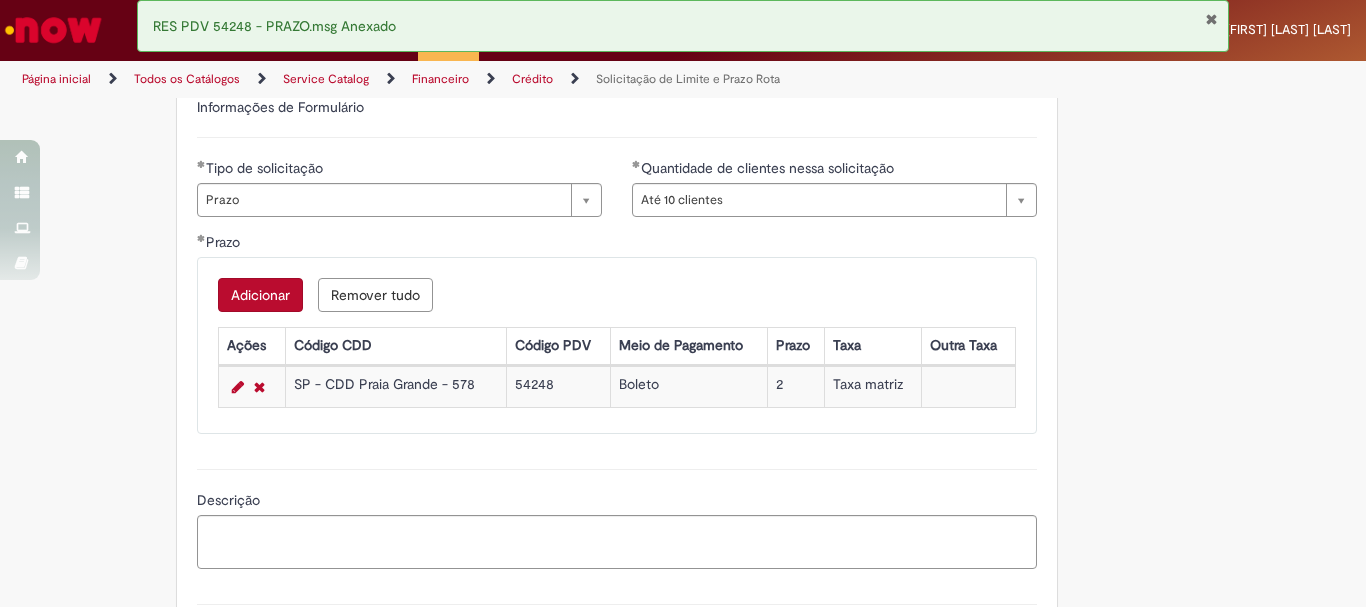 type 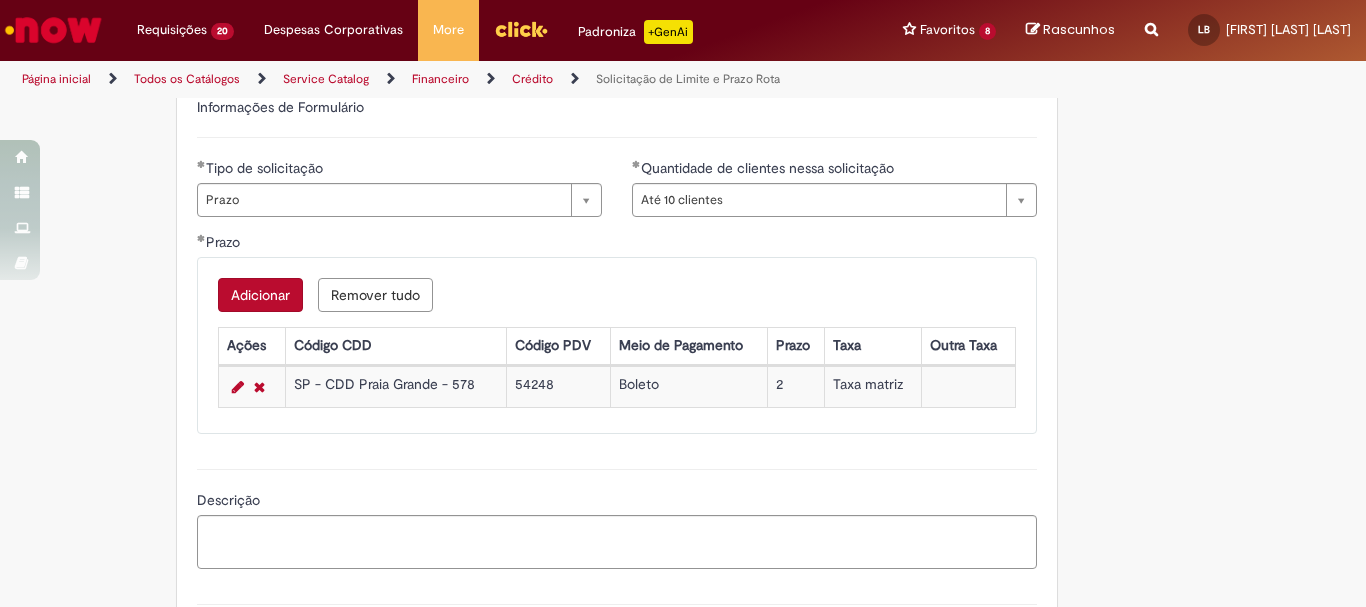 click on "Adicionar" at bounding box center (260, 295) 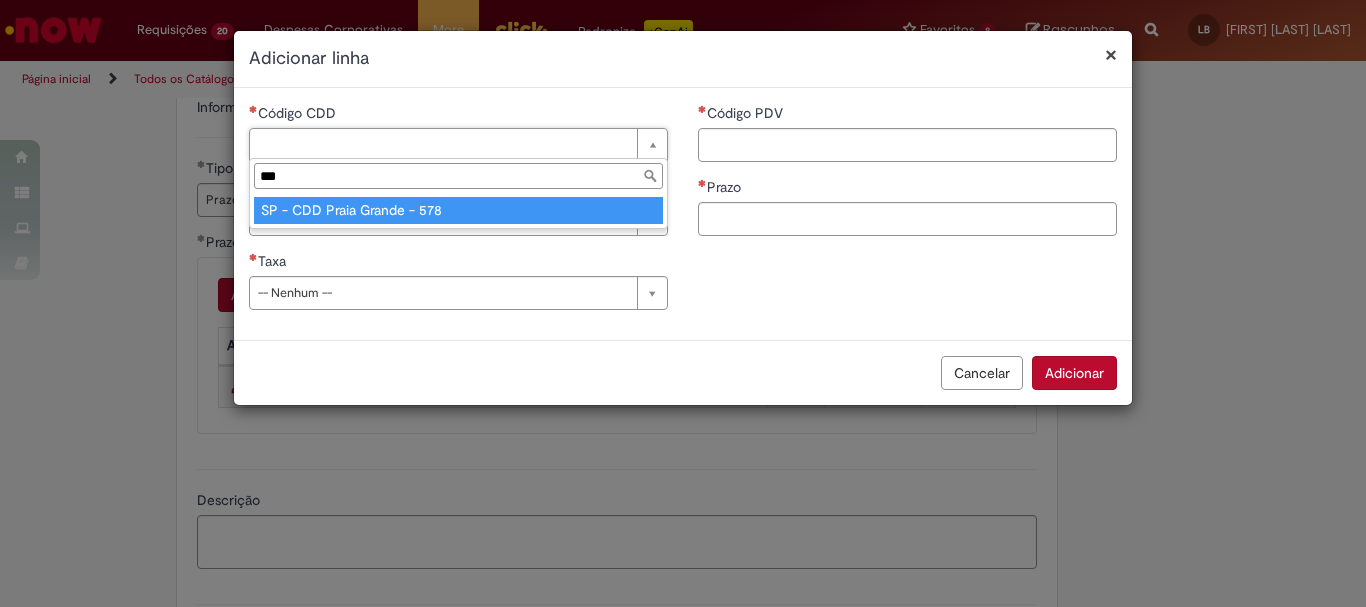 type on "***" 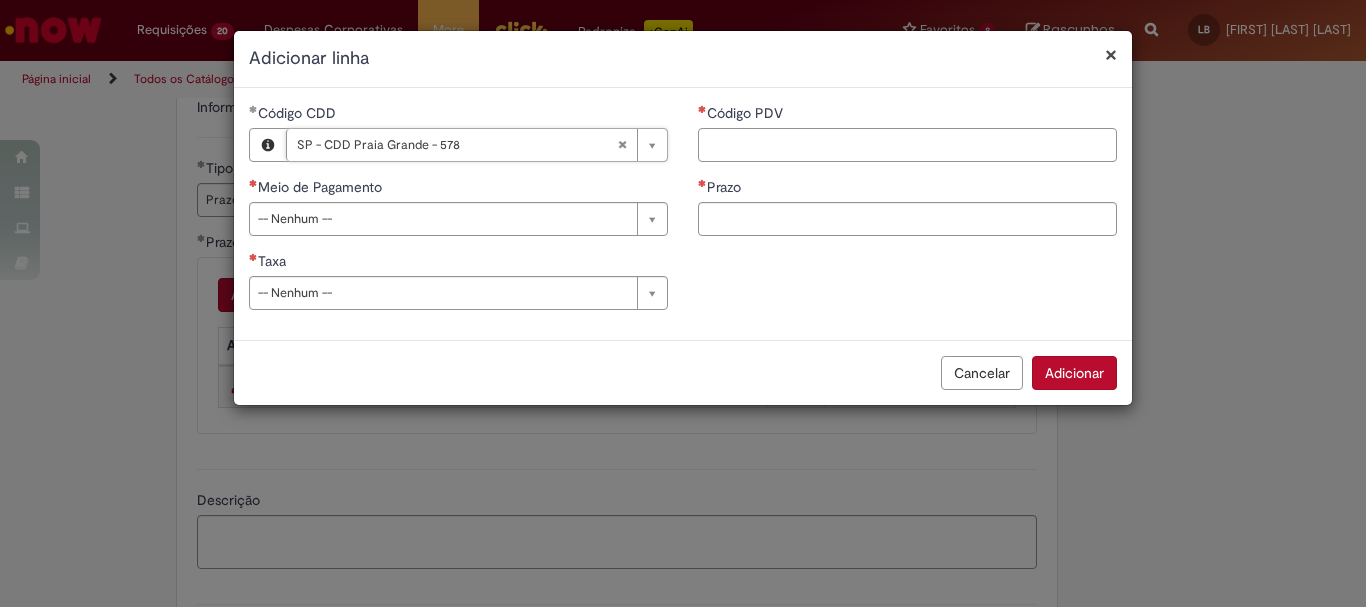 click on "Código PDV" at bounding box center (907, 145) 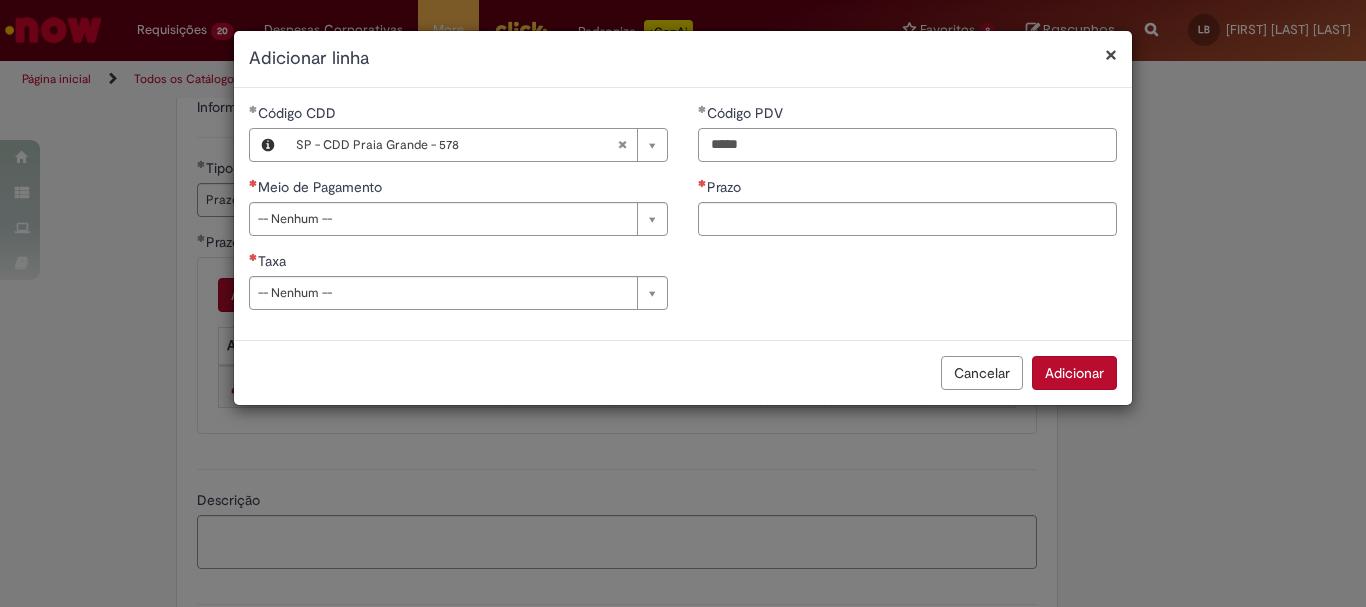 type on "*****" 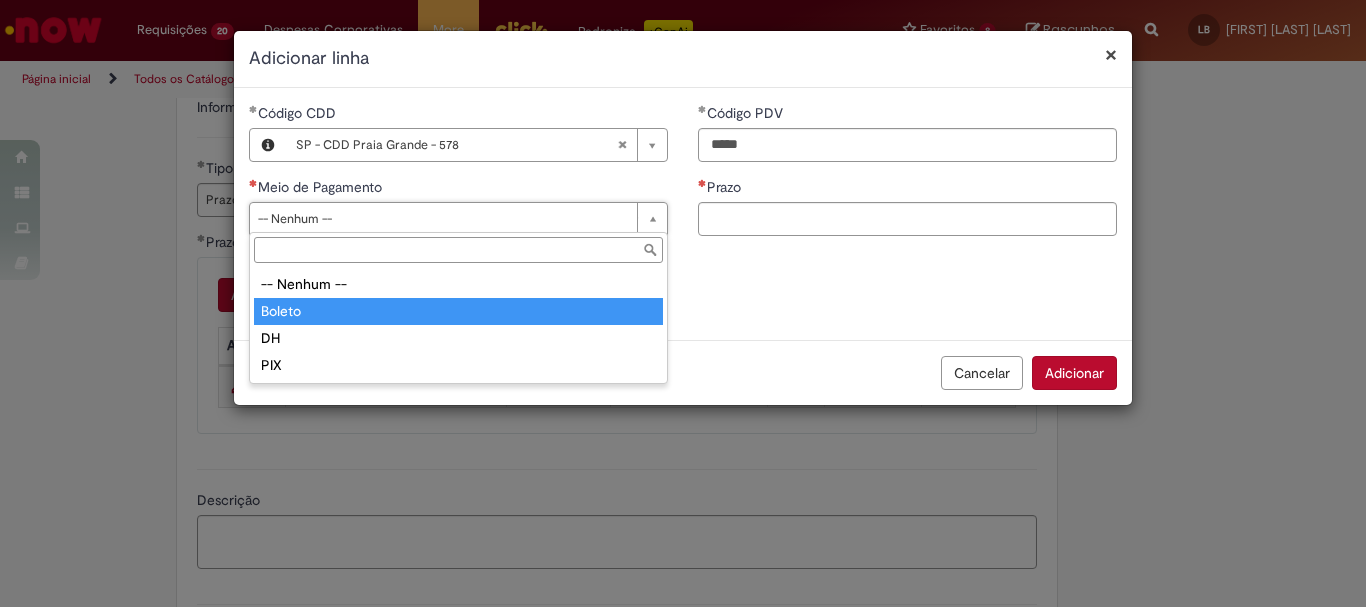 type on "******" 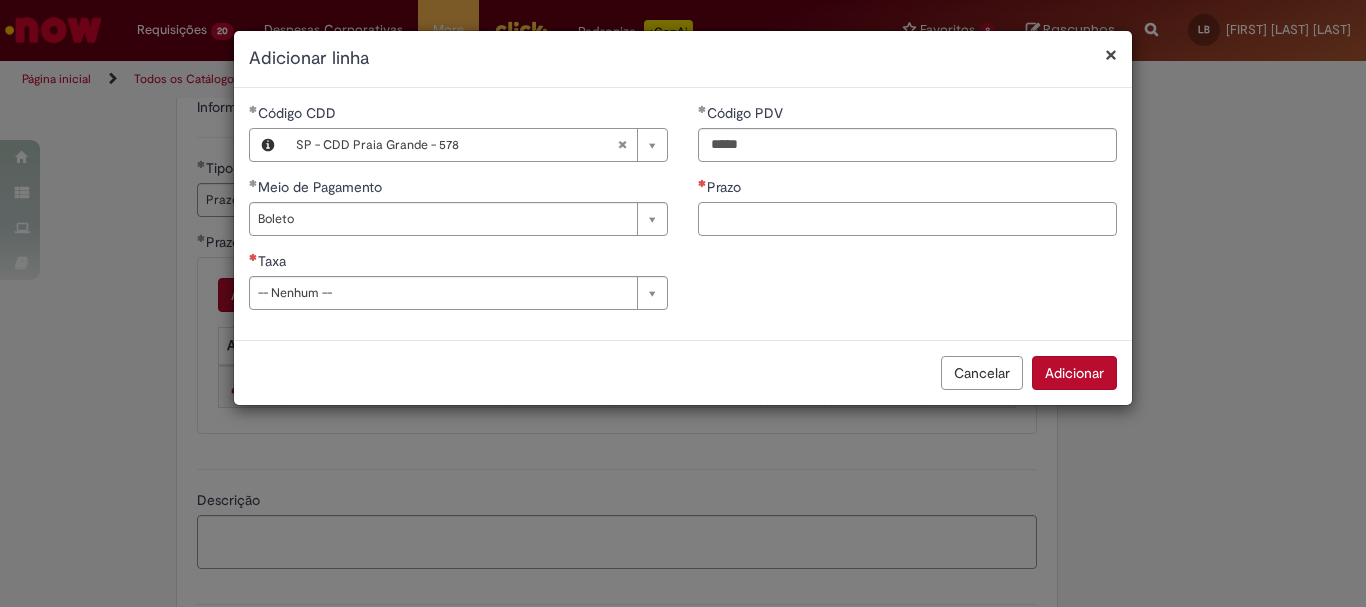 click on "Prazo" at bounding box center [907, 219] 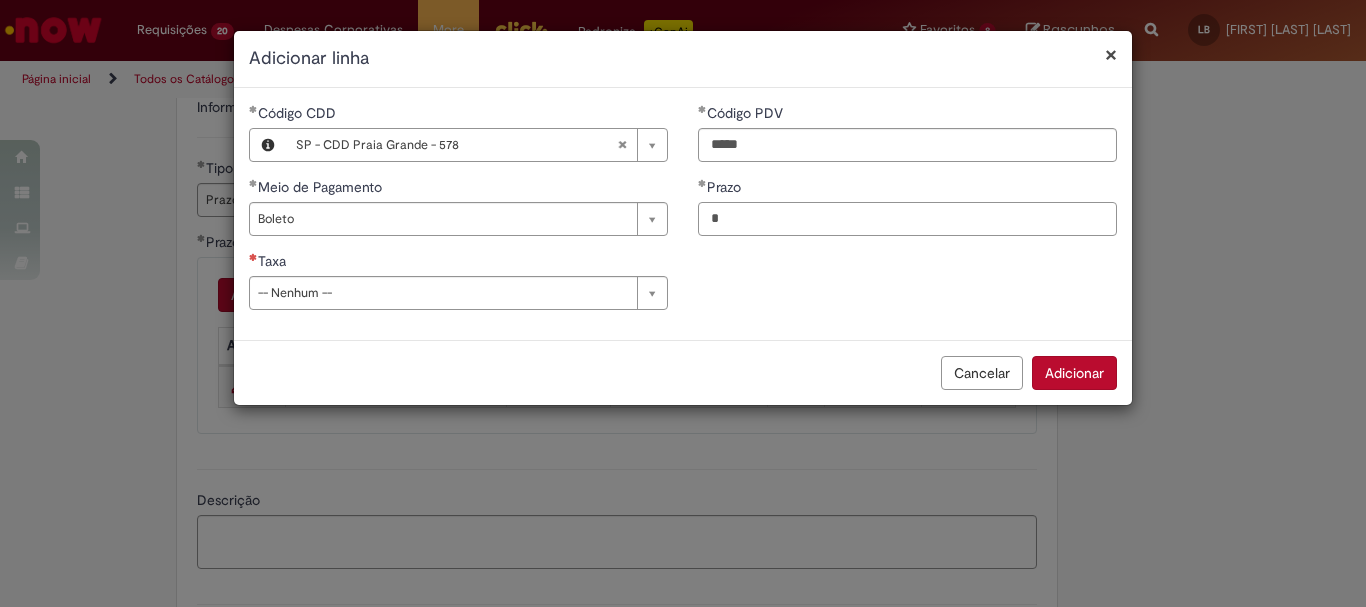 type on "*" 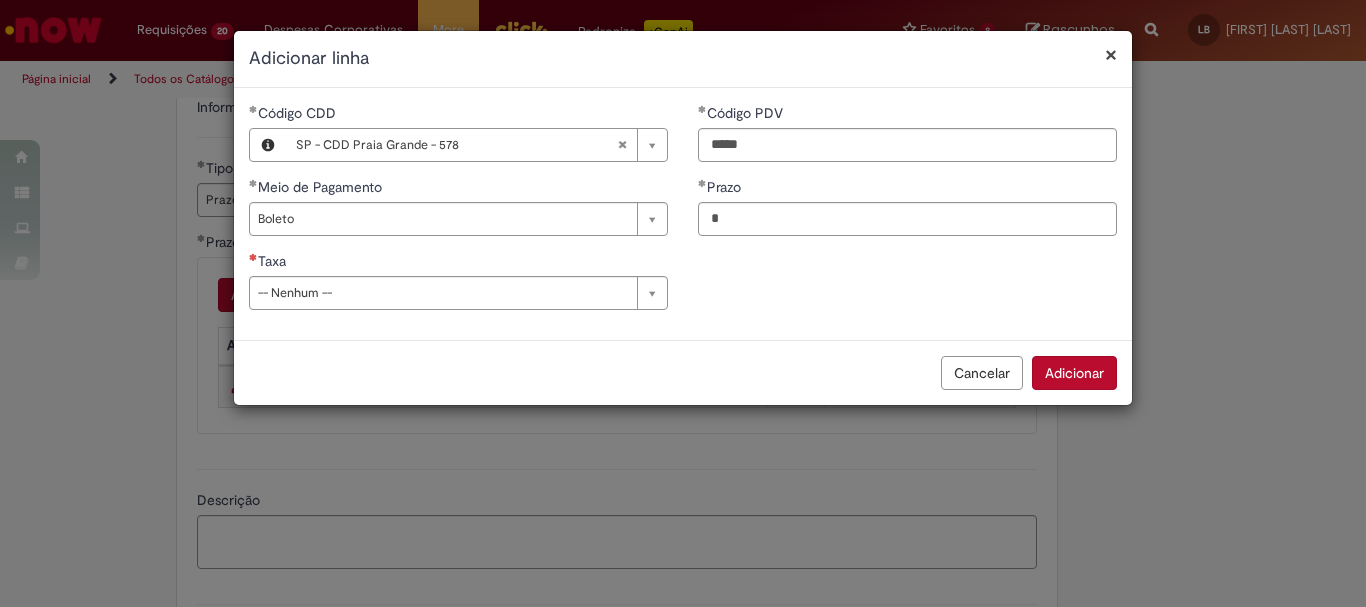click on "Taxa" at bounding box center [458, 263] 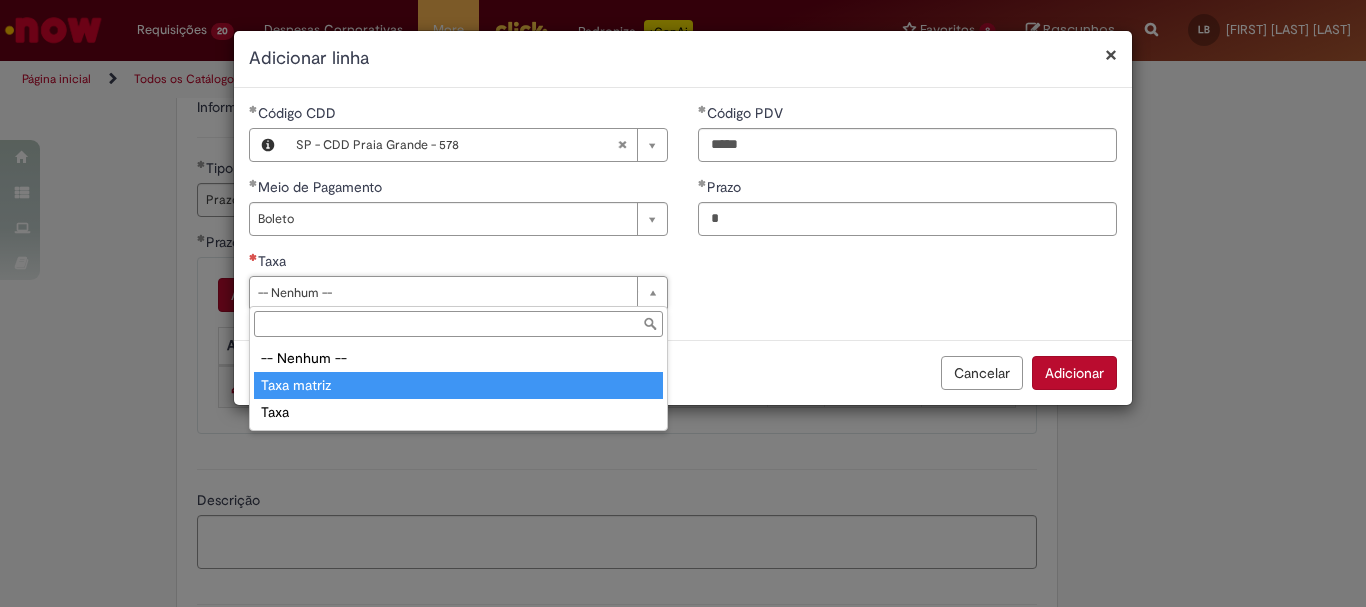 type on "**********" 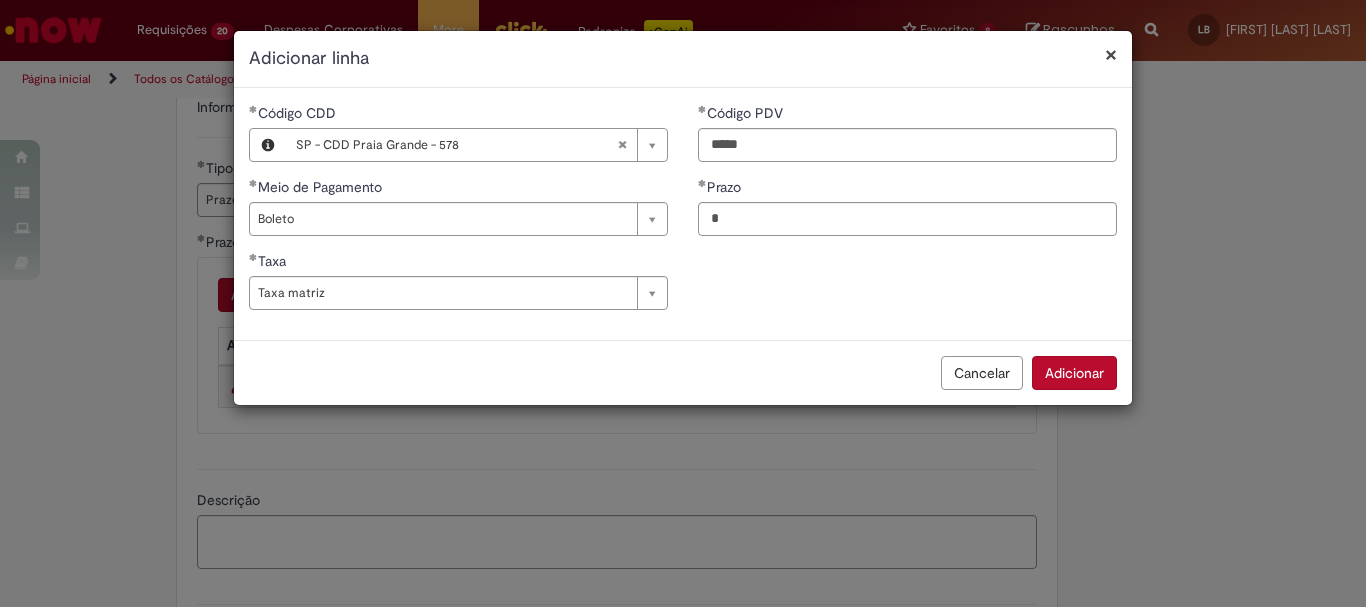 click on "Adicionar" at bounding box center (1074, 373) 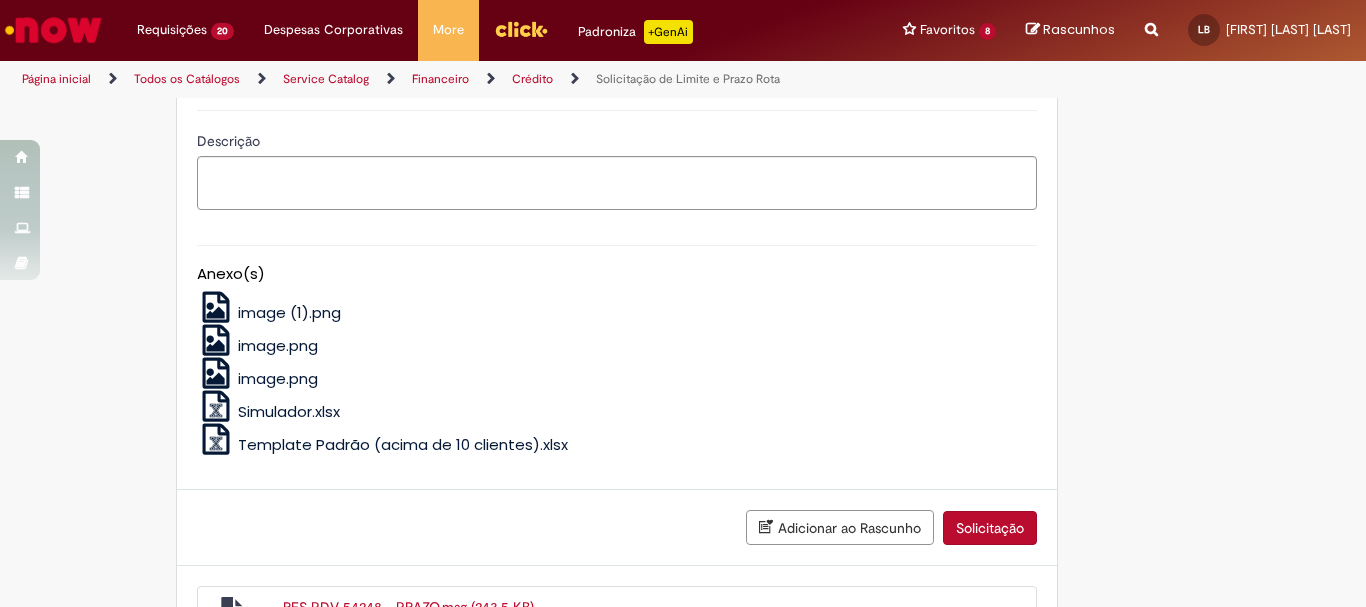 scroll, scrollTop: 1239, scrollLeft: 0, axis: vertical 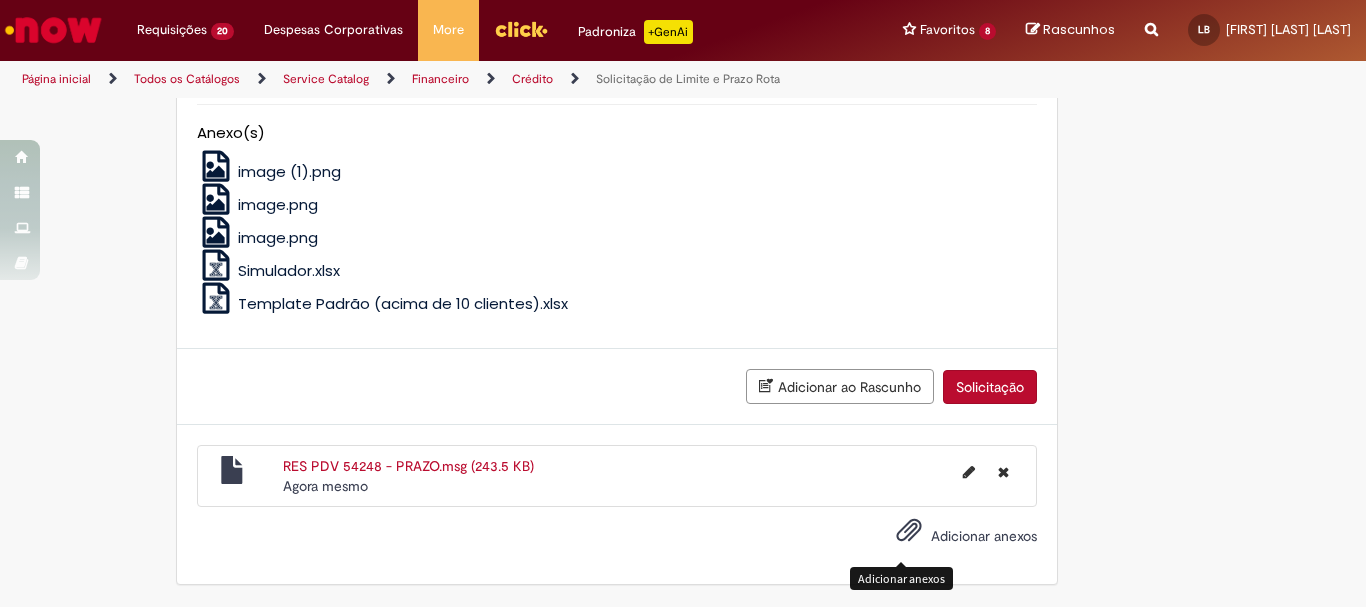 click at bounding box center [909, 531] 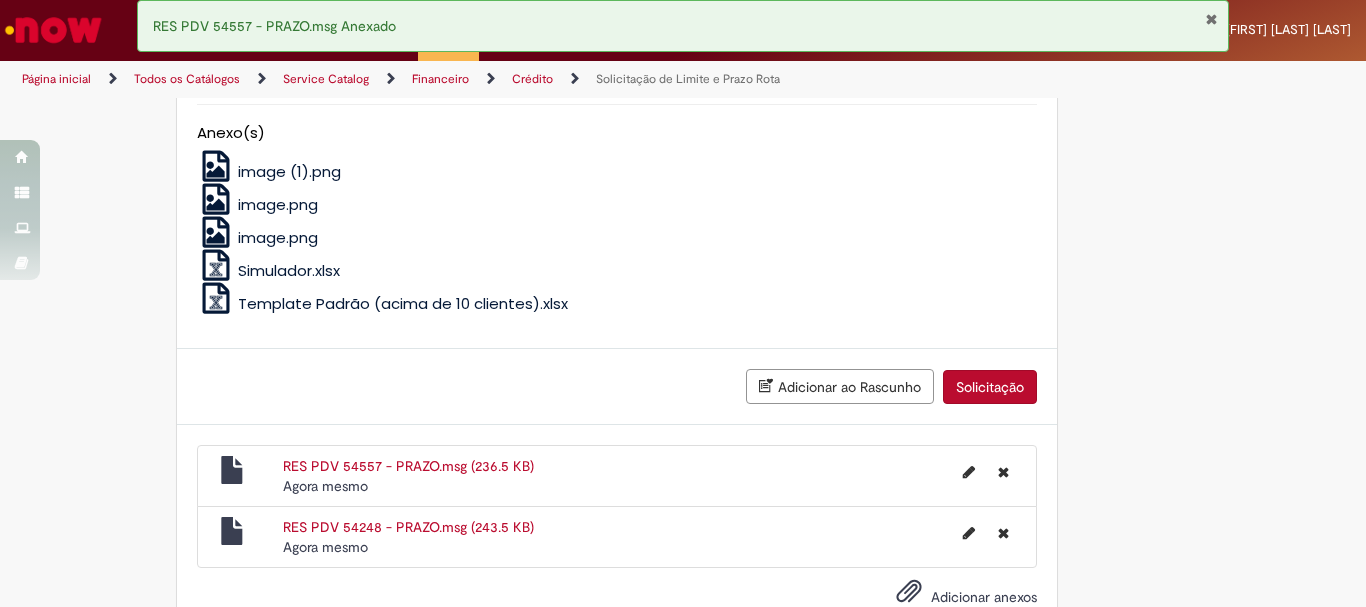 click on "**********" at bounding box center (683, -236) 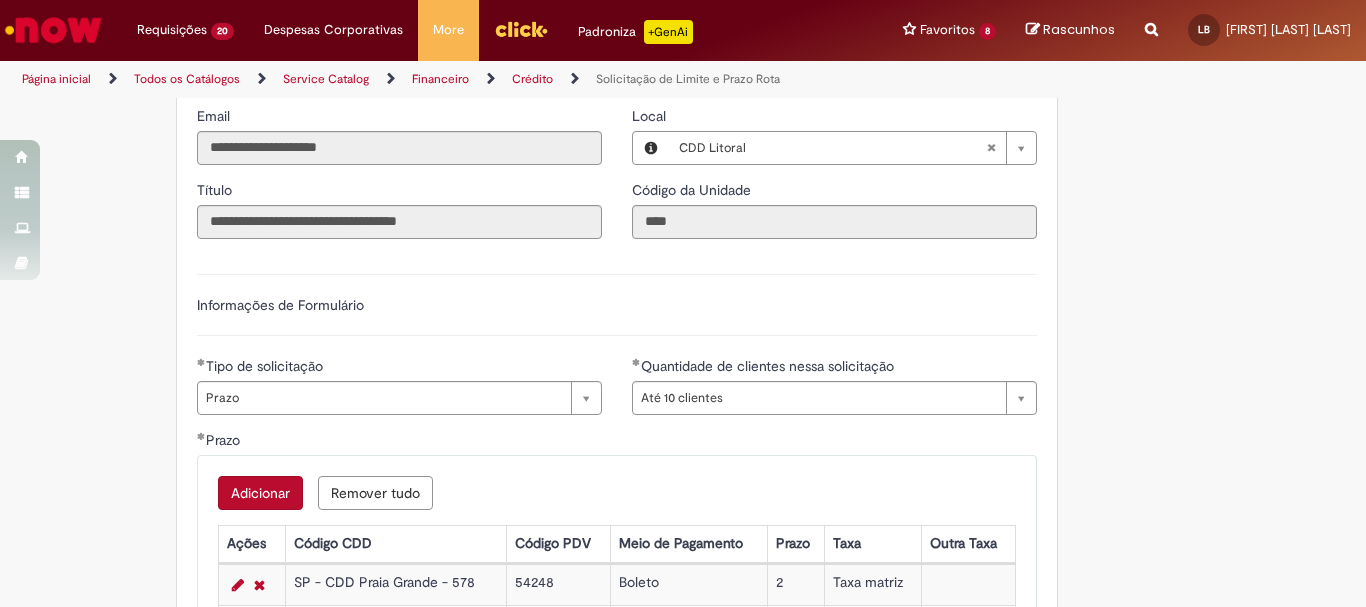 scroll, scrollTop: 800, scrollLeft: 0, axis: vertical 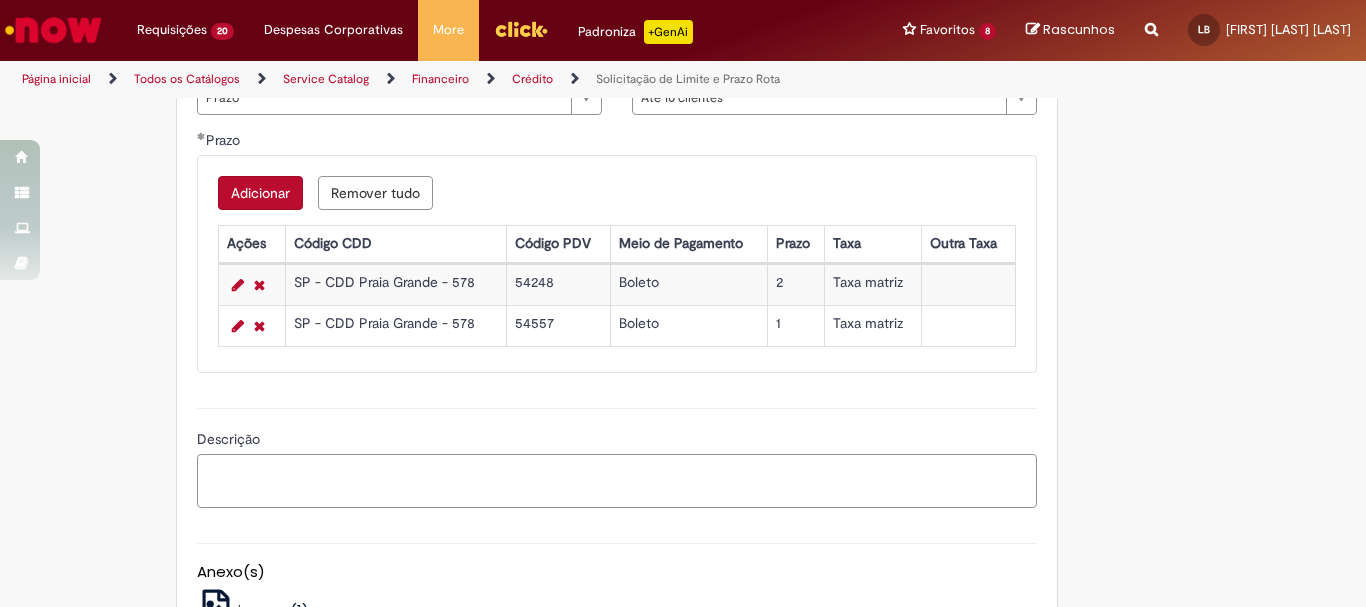 click on "Descrição" at bounding box center (617, 481) 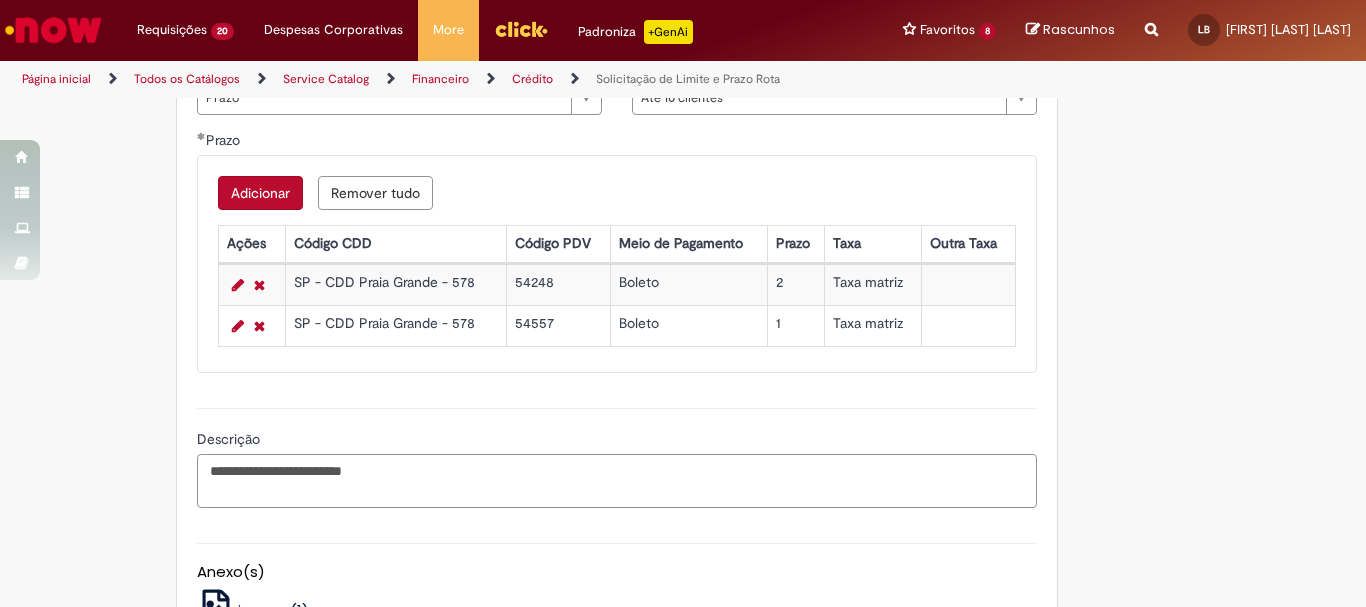scroll, scrollTop: 1300, scrollLeft: 0, axis: vertical 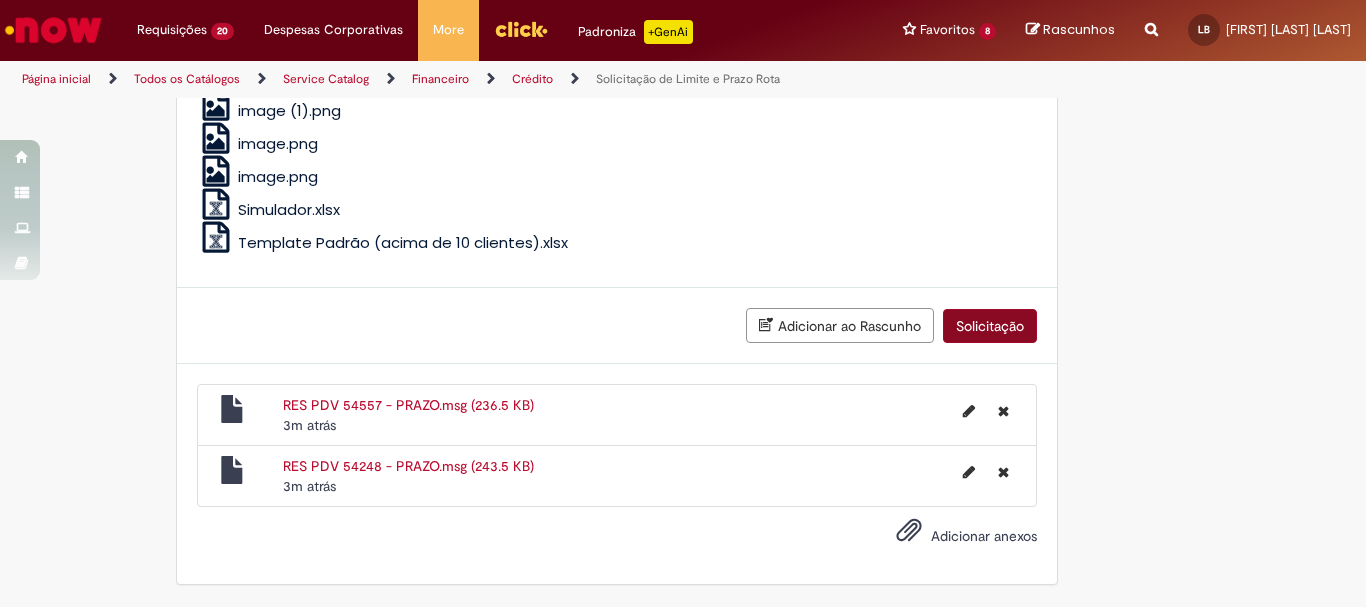 type on "**********" 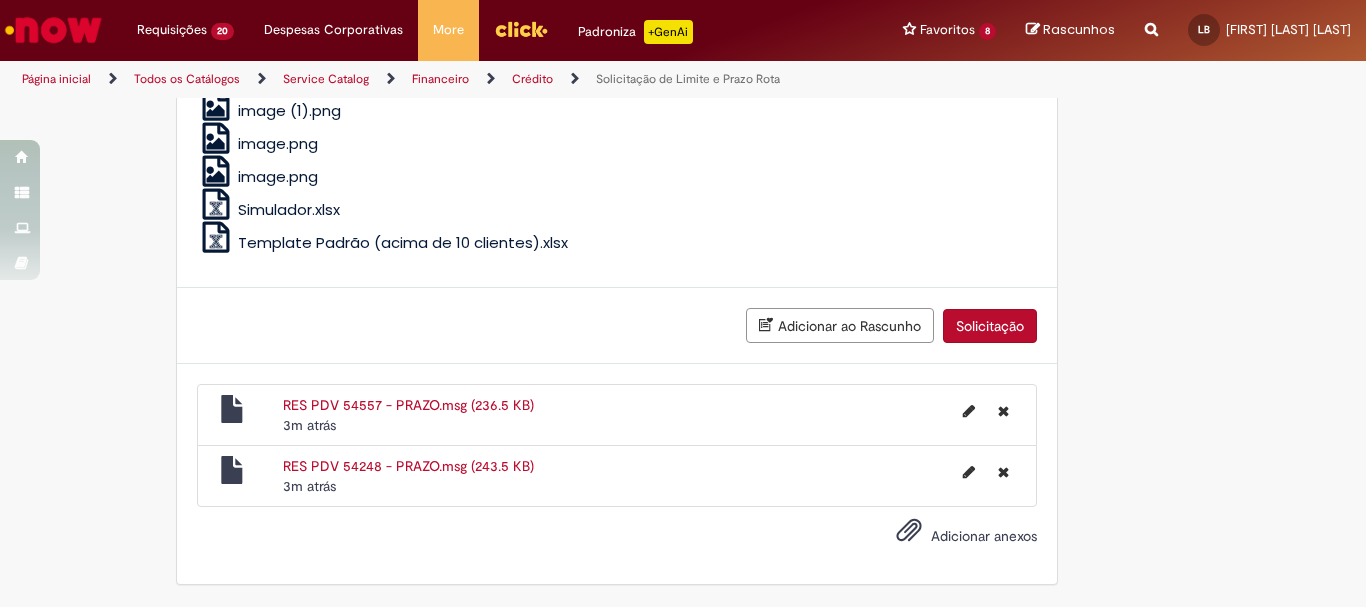 click on "Solicitação" at bounding box center [990, 326] 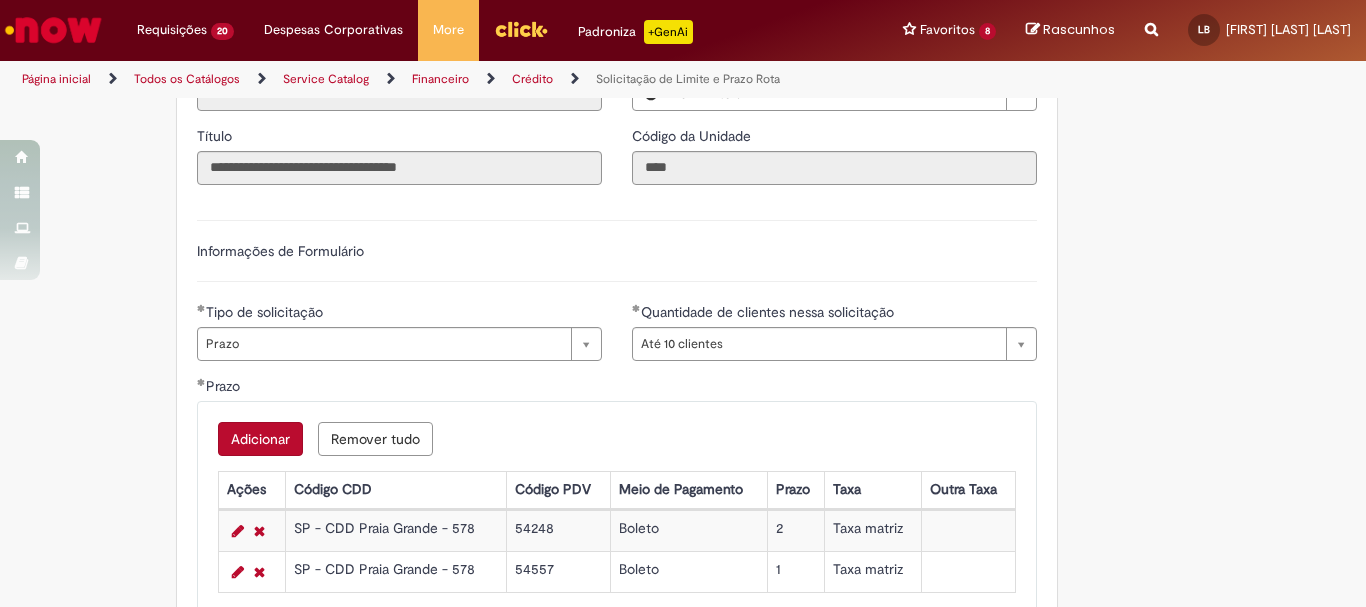 scroll, scrollTop: 0, scrollLeft: 0, axis: both 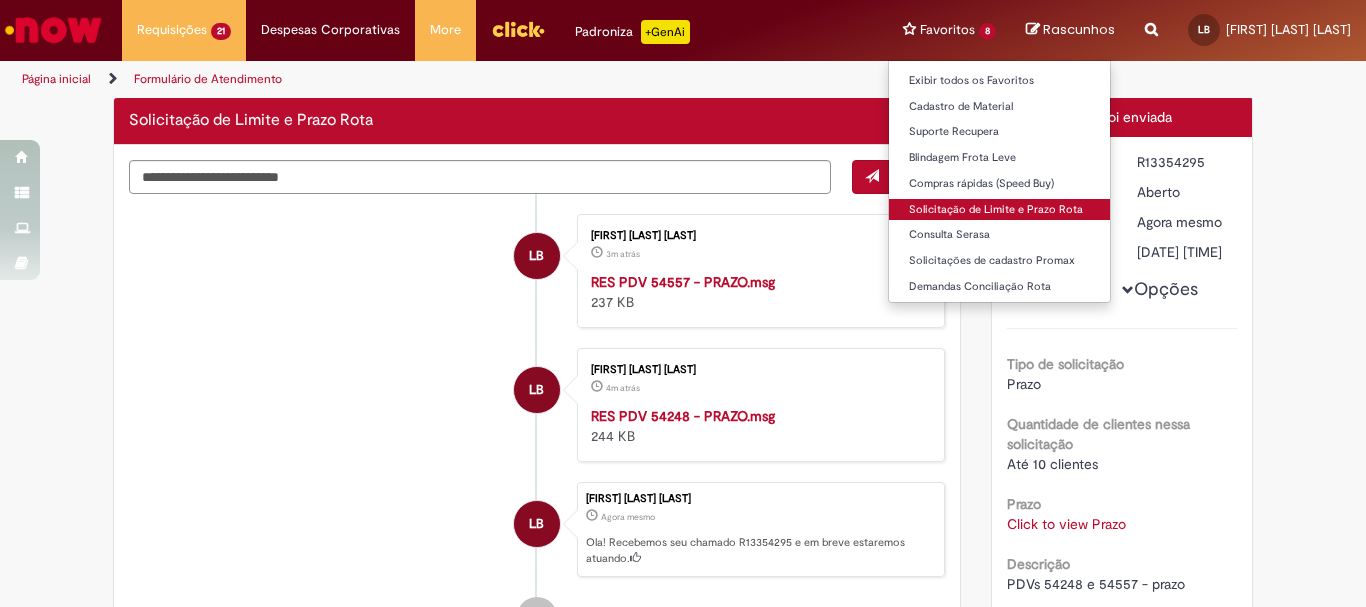click on "Solicitação de Limite e Prazo Rota" at bounding box center [999, 210] 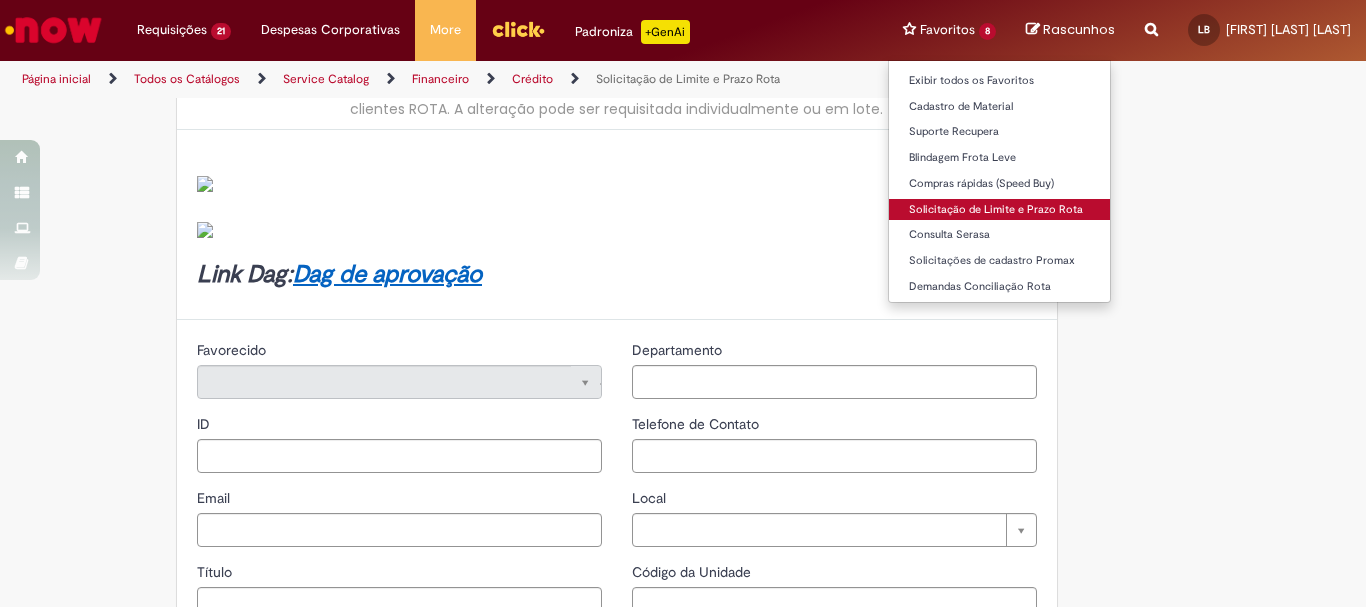 type on "********" 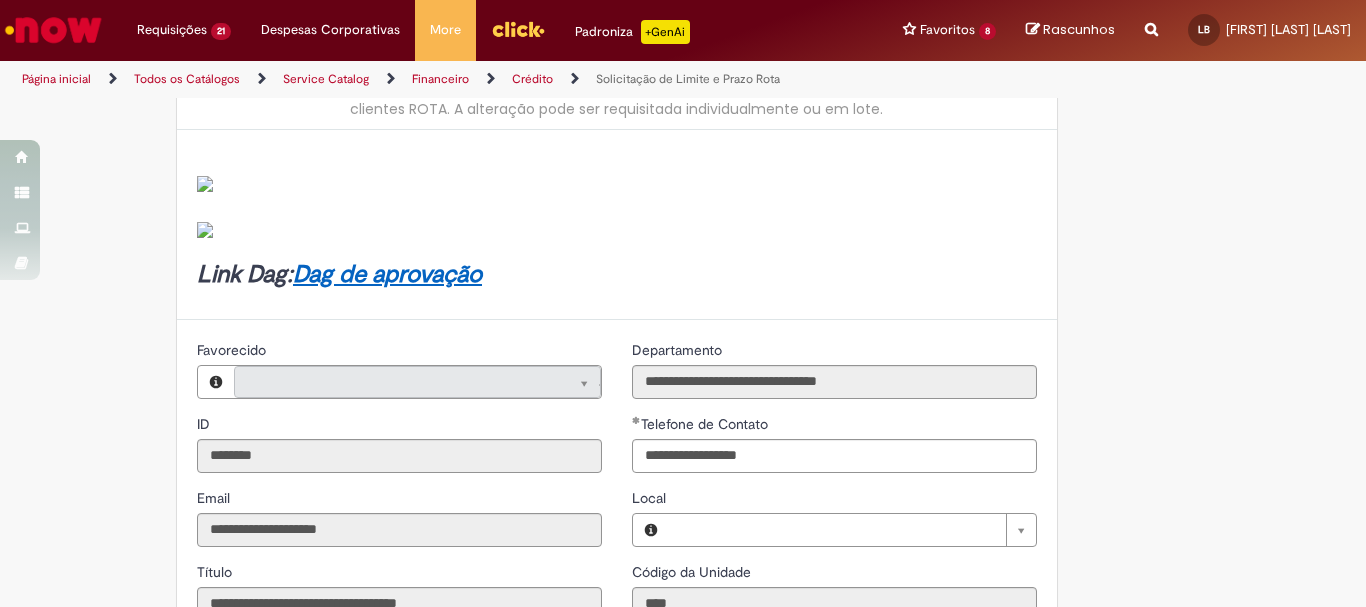 type on "**********" 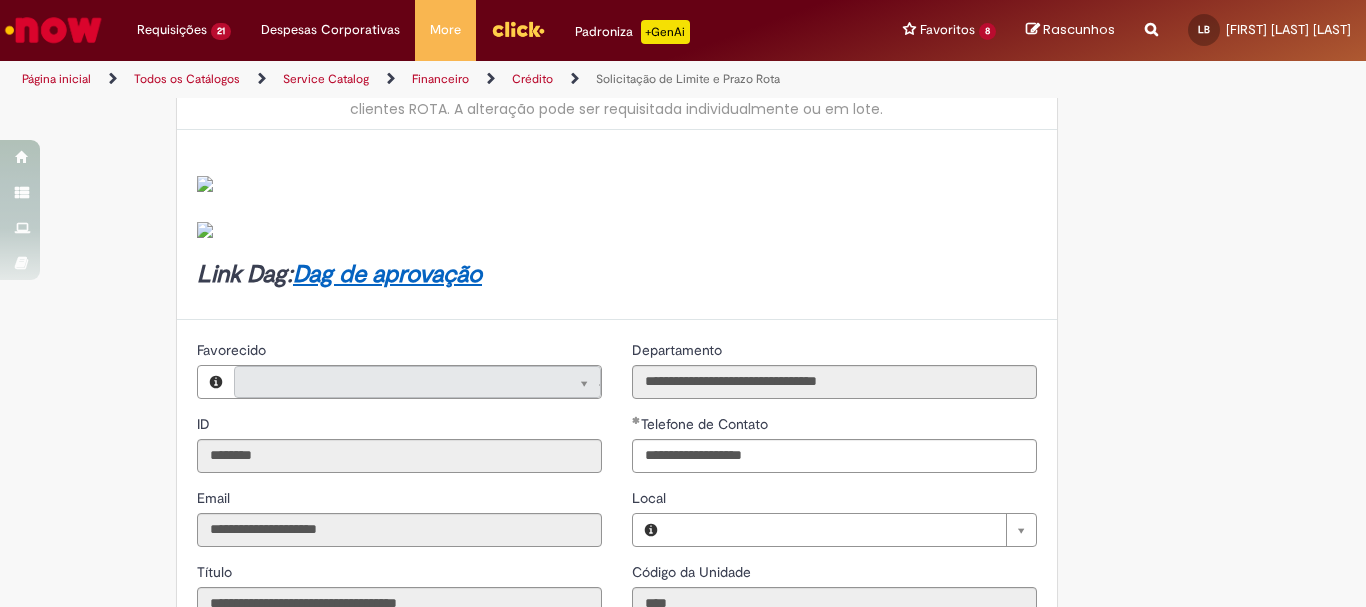 scroll, scrollTop: 0, scrollLeft: 0, axis: both 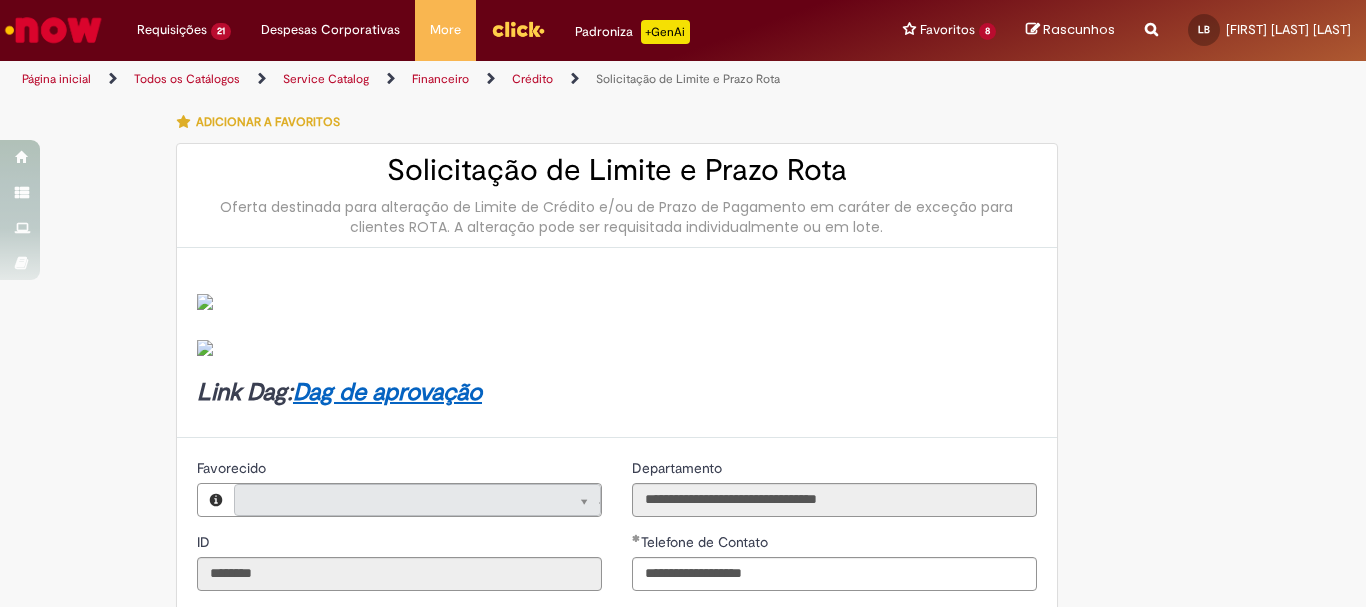 type on "**********" 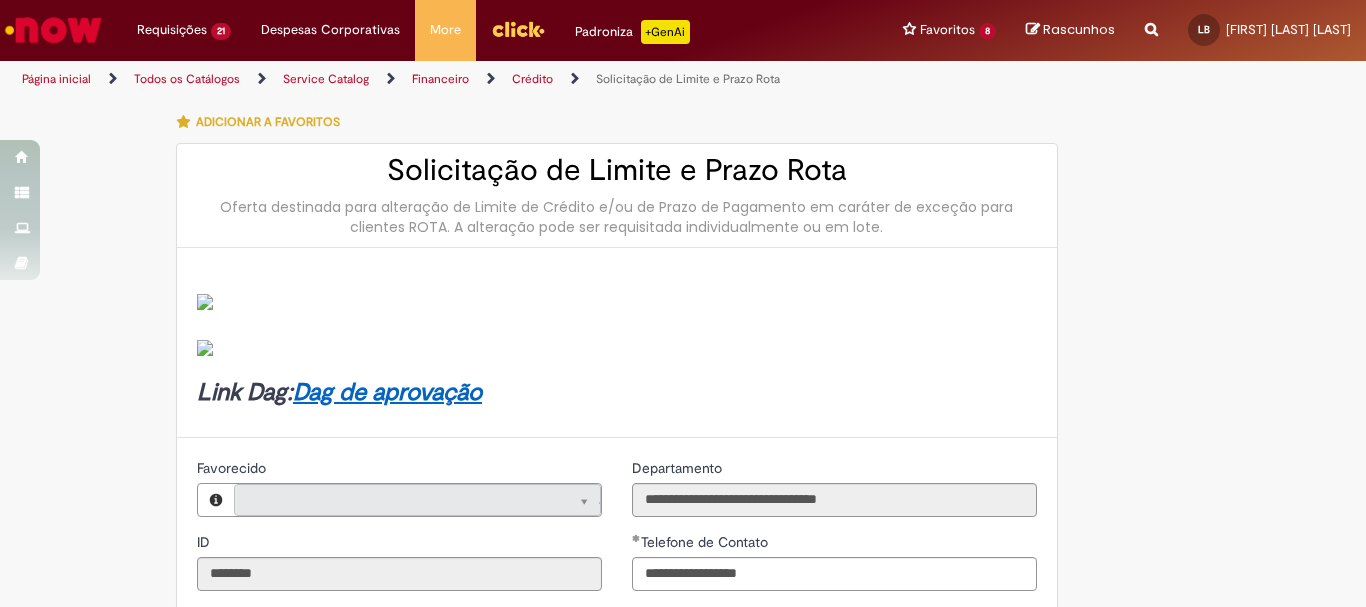 type on "**********" 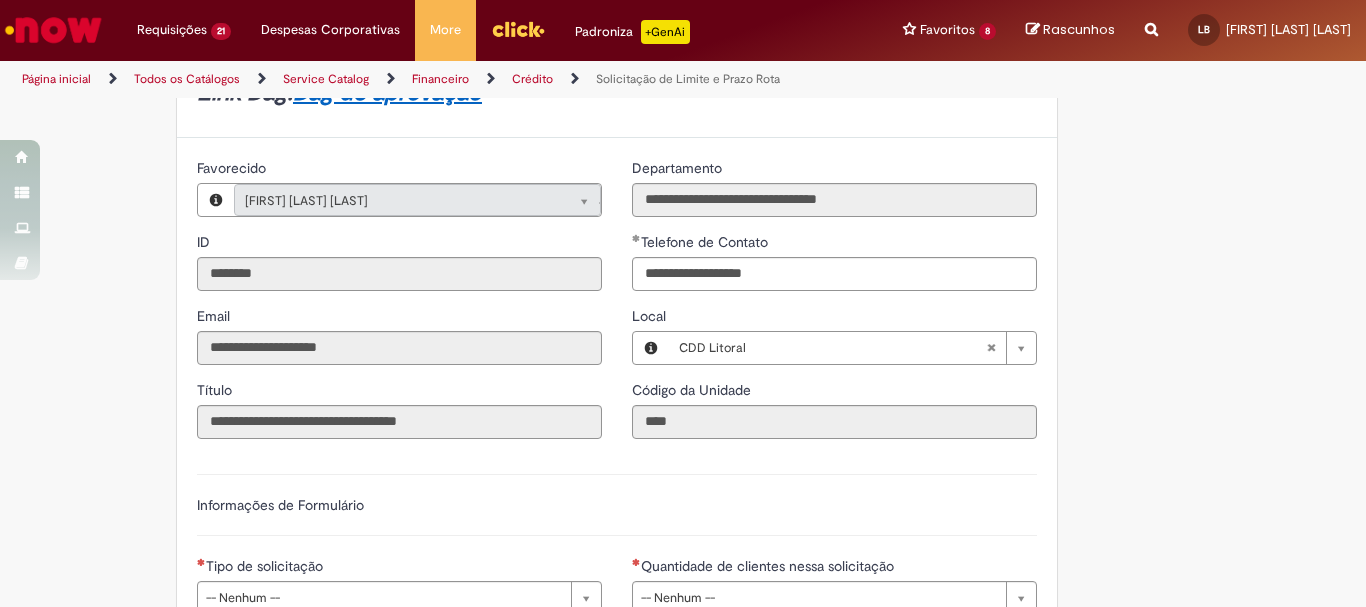 scroll, scrollTop: 600, scrollLeft: 0, axis: vertical 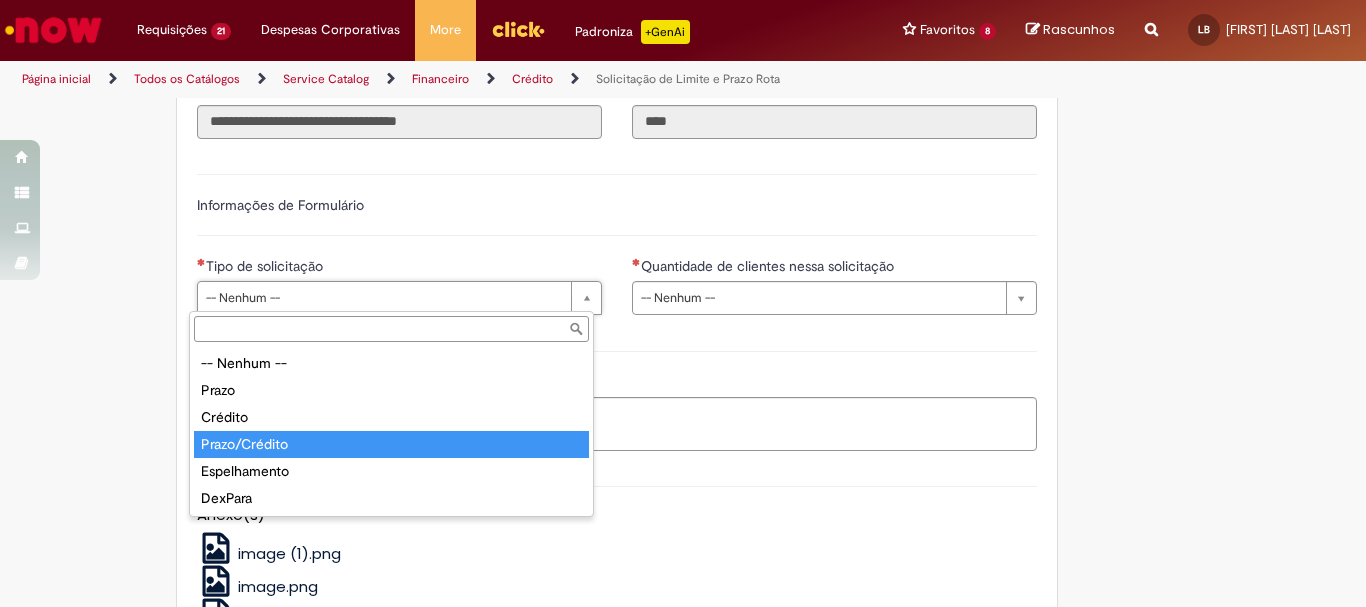 type on "**********" 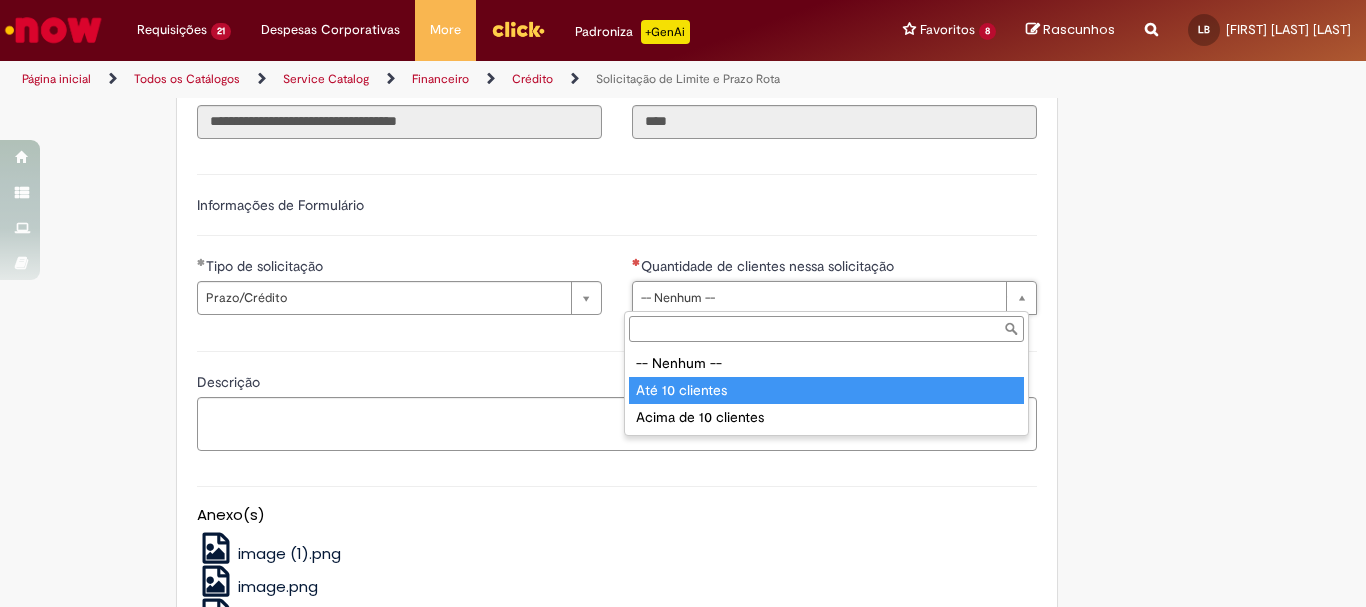 drag, startPoint x: 693, startPoint y: 393, endPoint x: 670, endPoint y: 397, distance: 23.345236 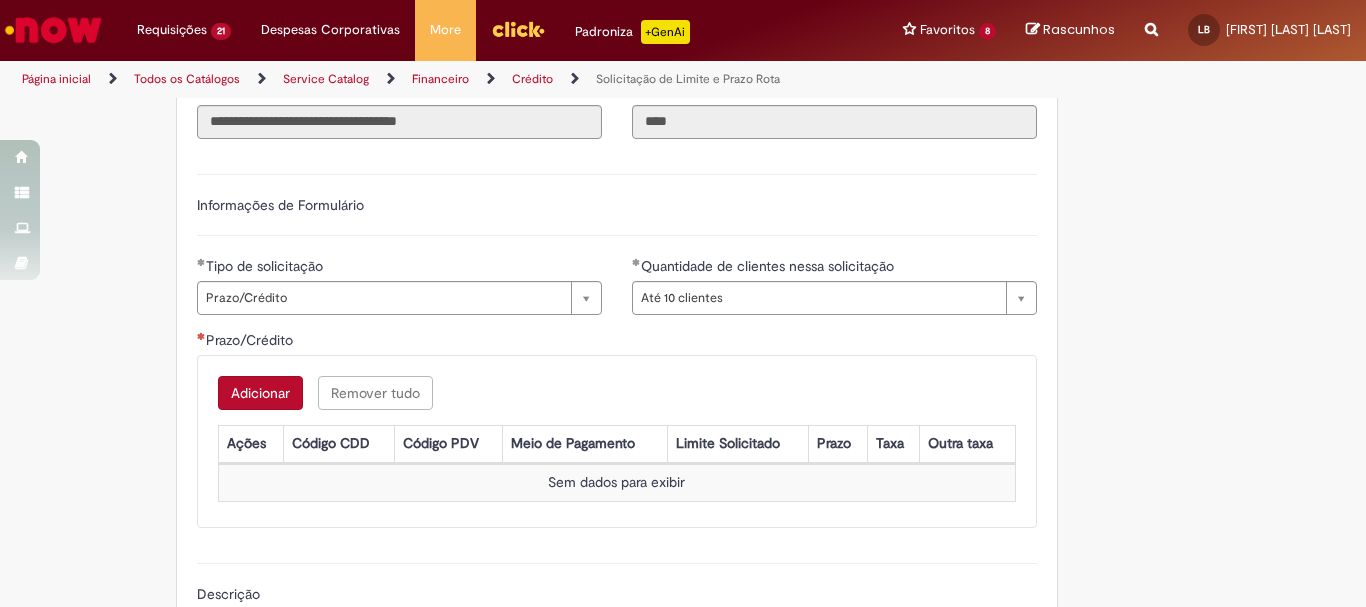 click on "Adicionar" at bounding box center (260, 393) 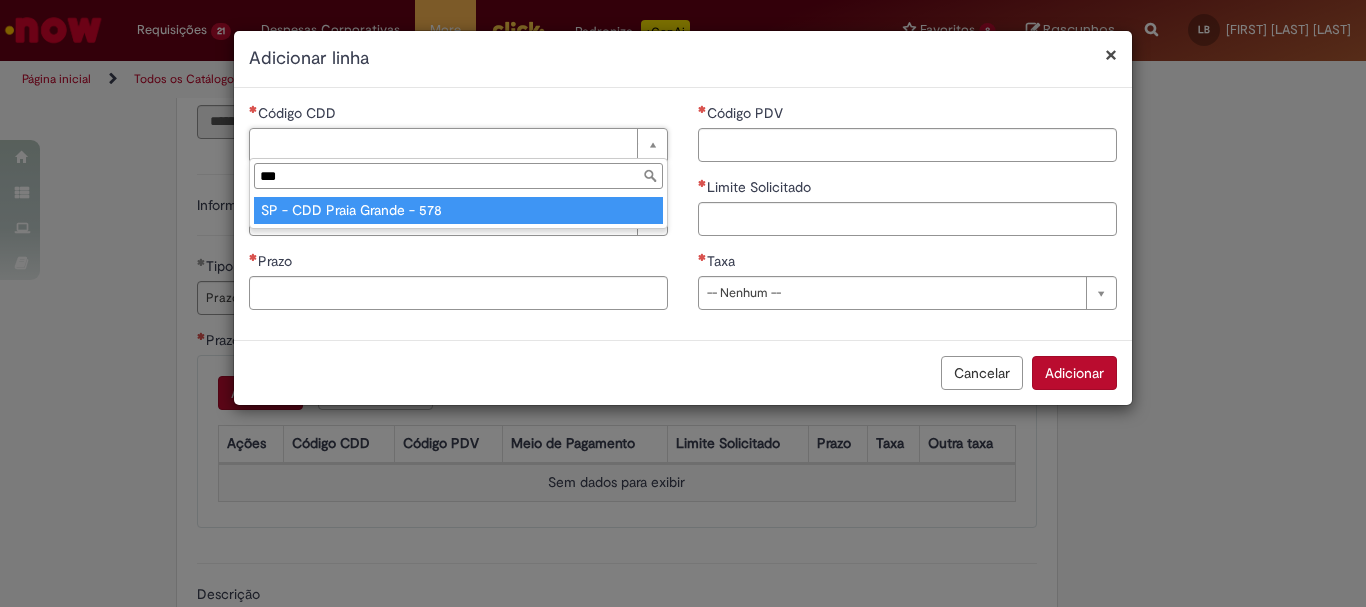 type on "***" 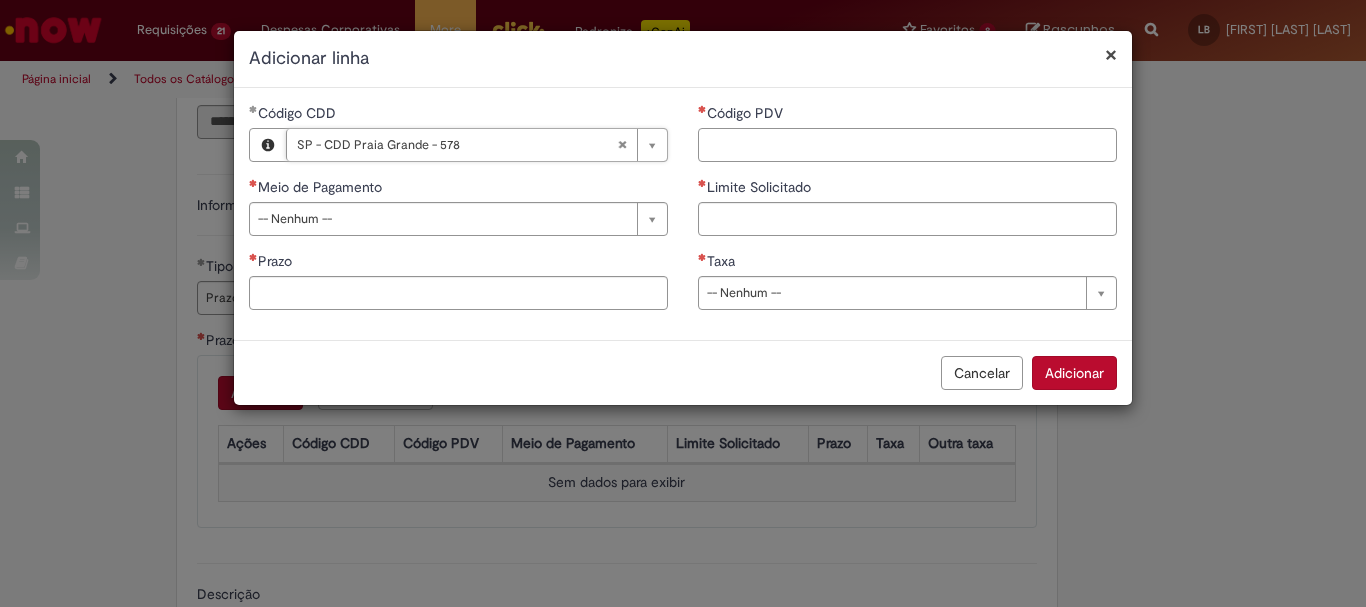 click on "Código PDV" at bounding box center [907, 145] 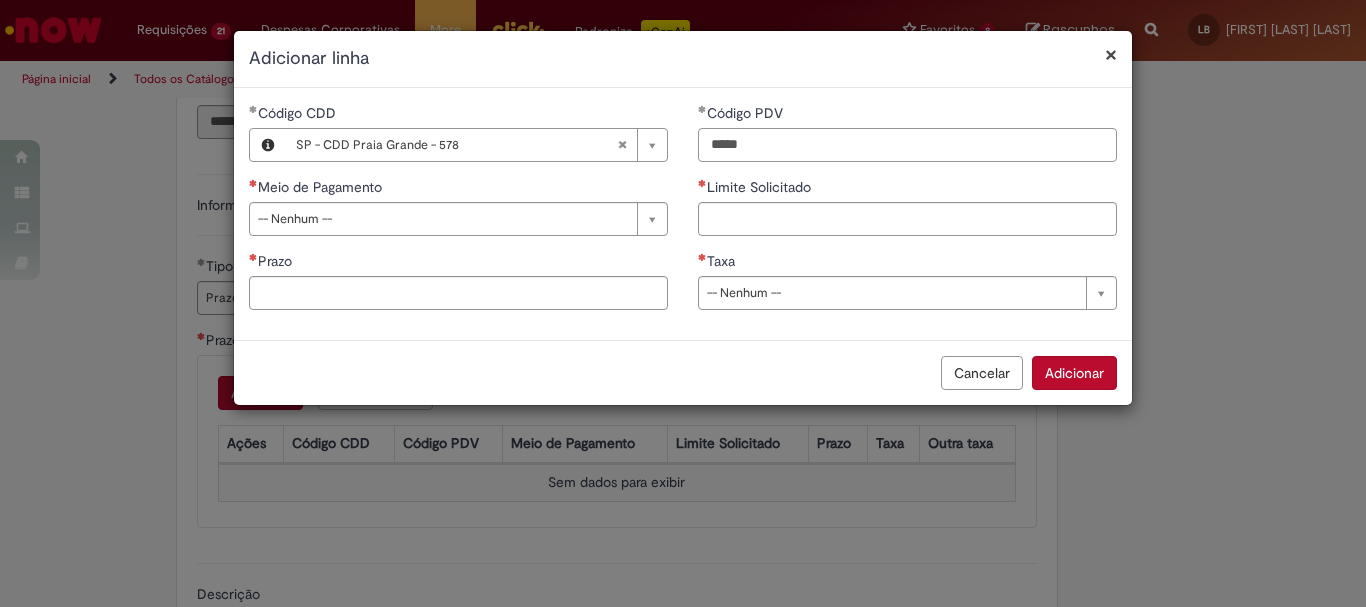 type on "*****" 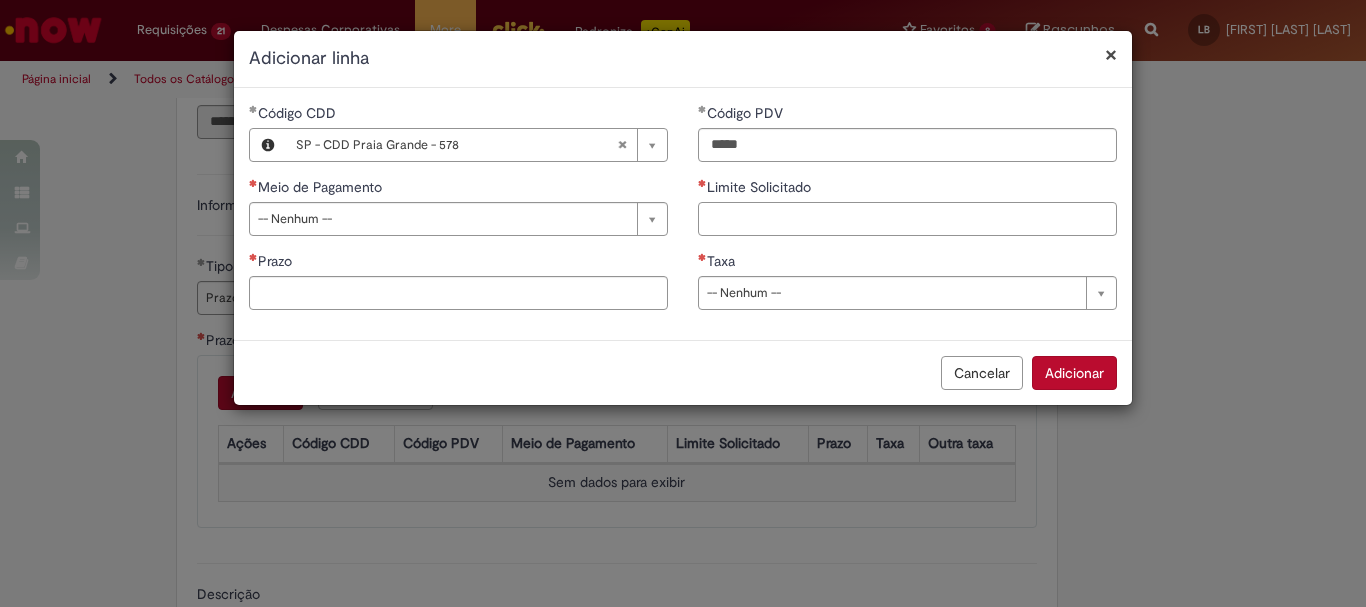 click on "Limite Solicitado" at bounding box center [907, 219] 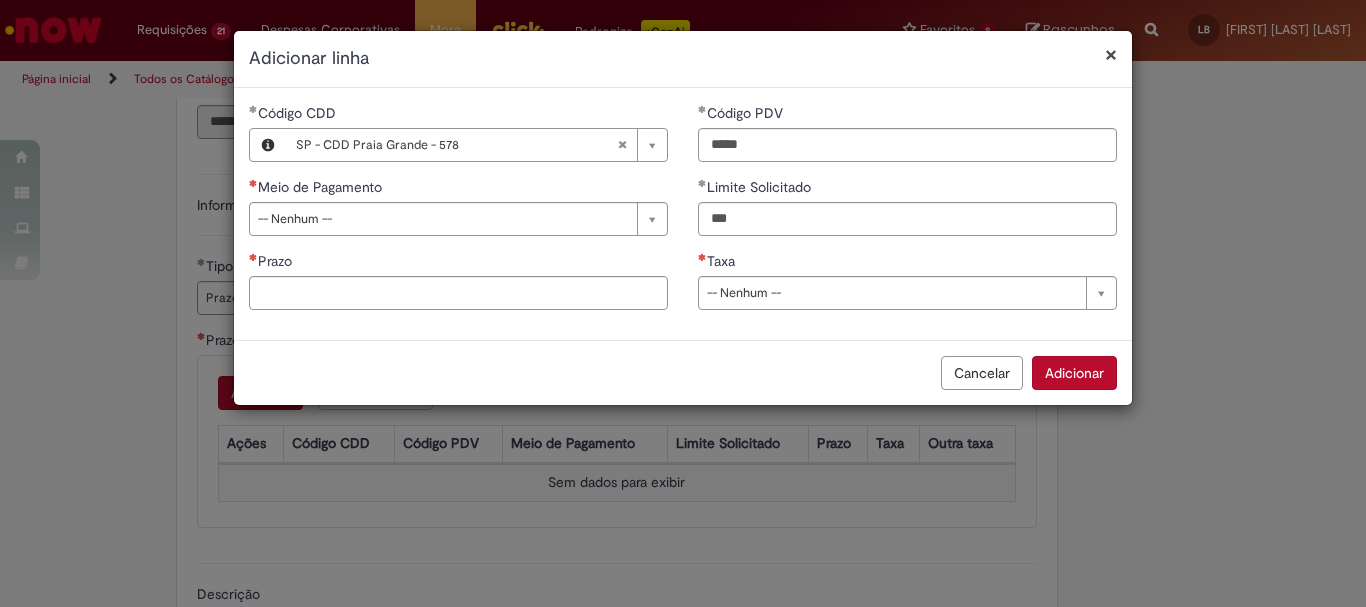 type on "******" 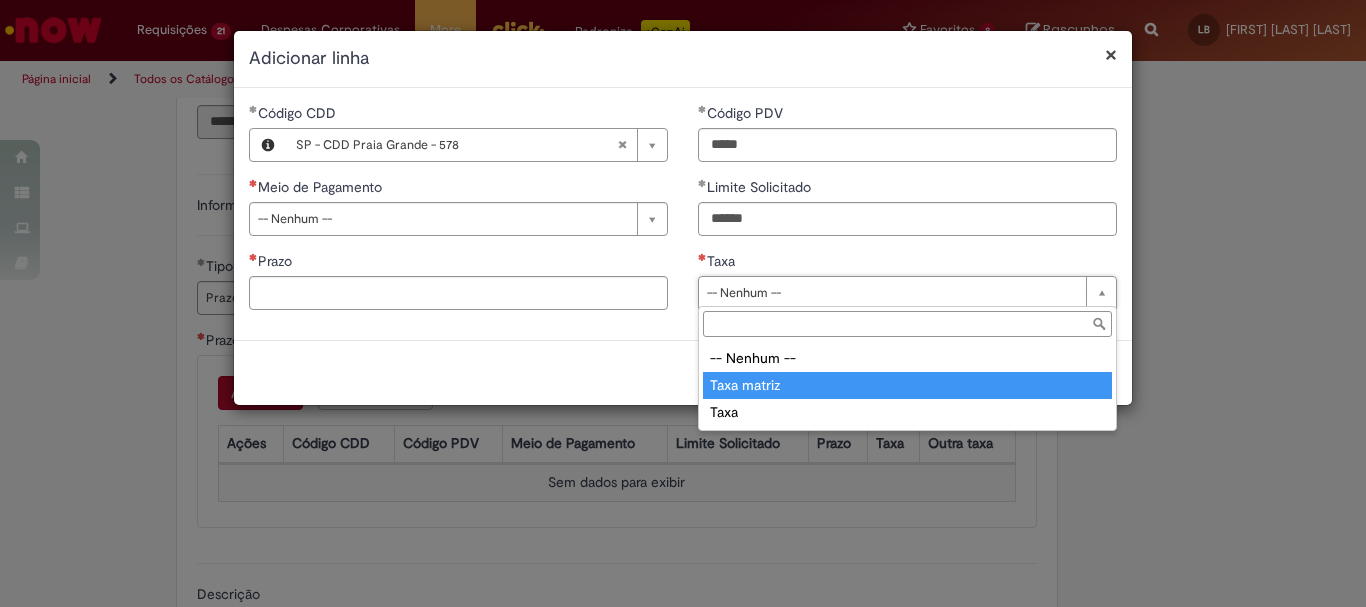 type on "**********" 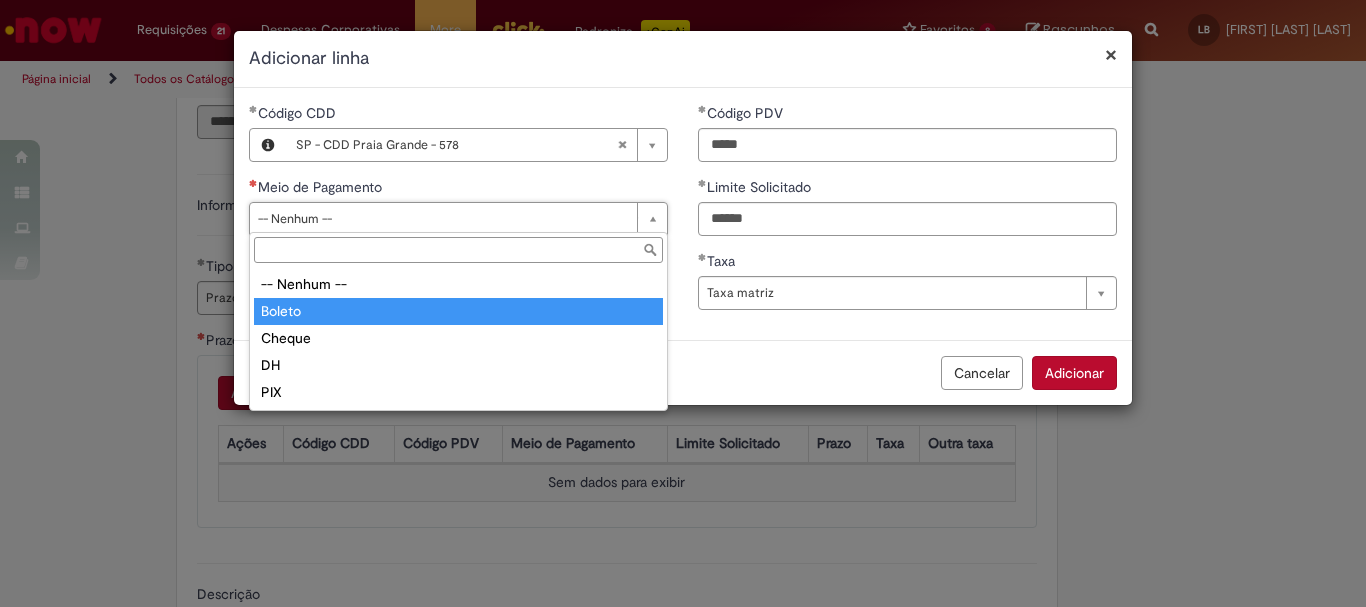 type on "******" 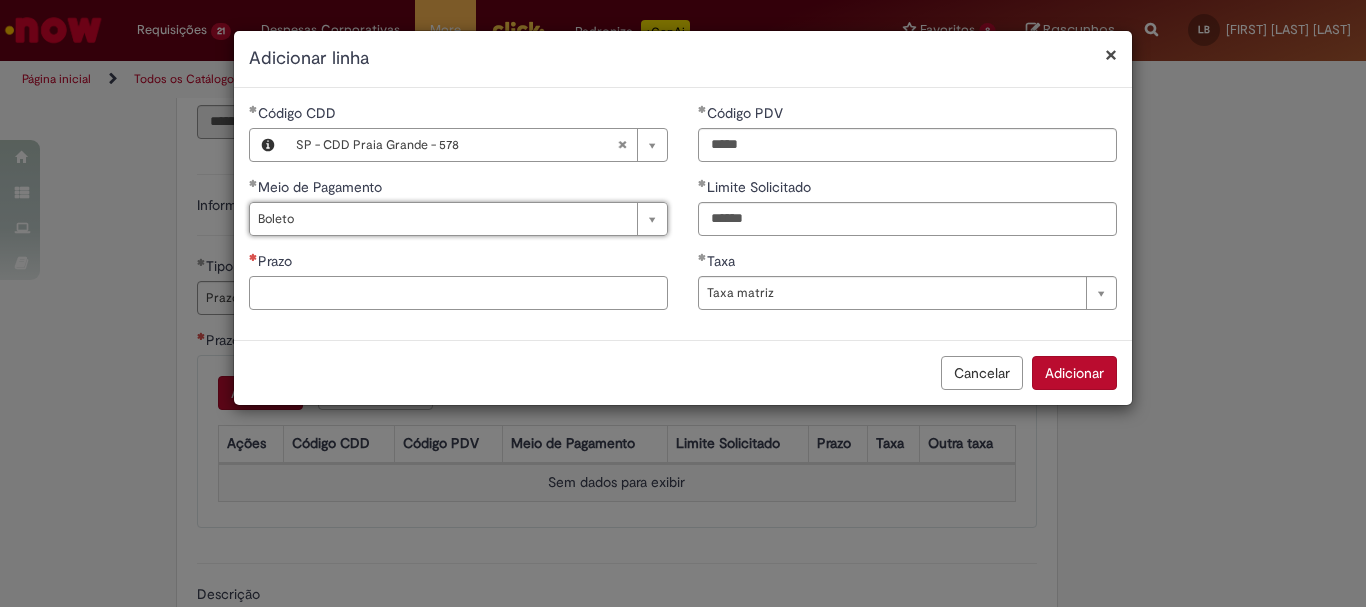click on "Prazo" at bounding box center [458, 293] 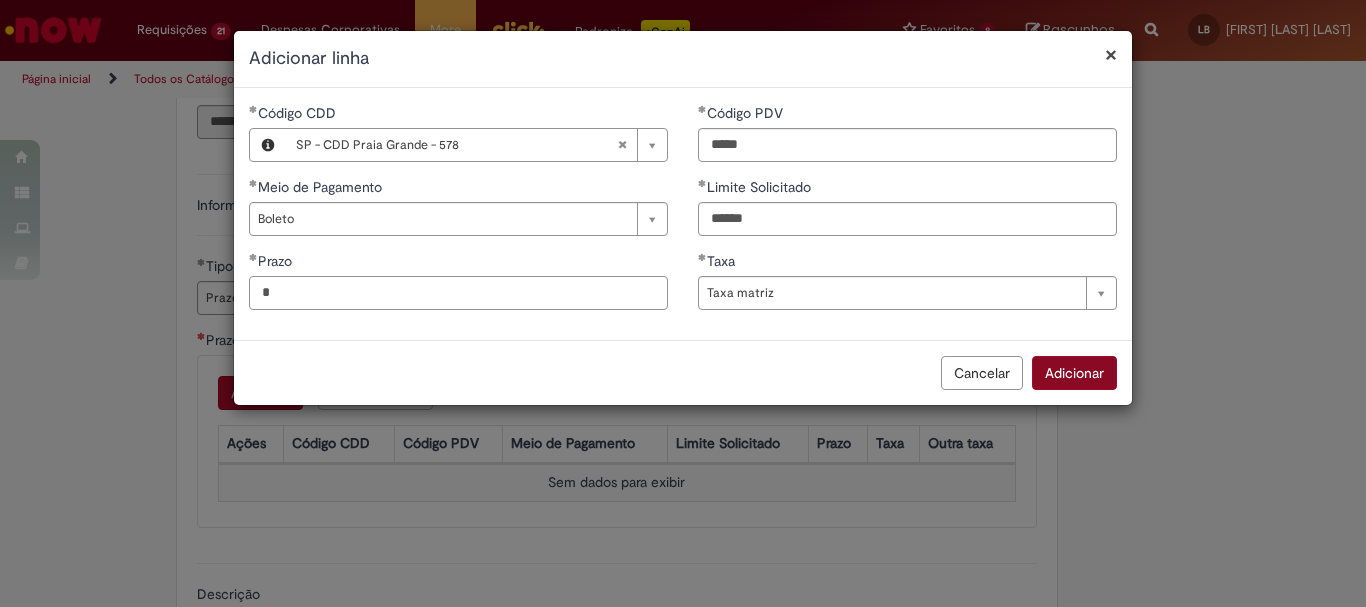 type on "*" 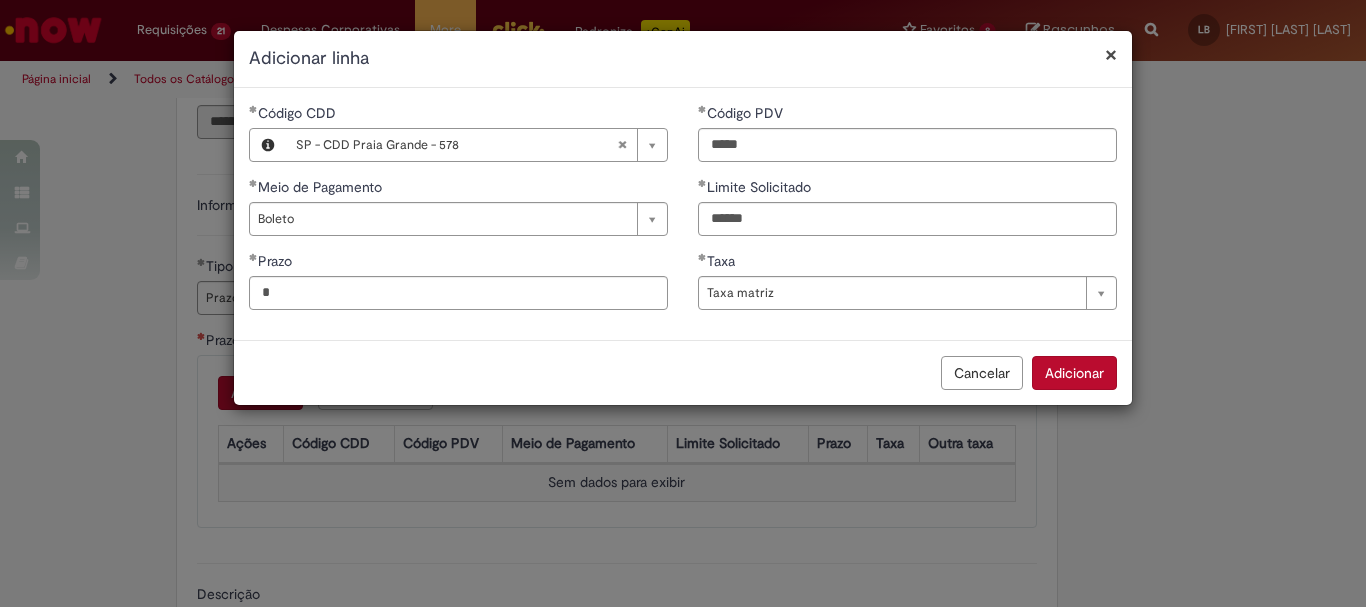 click on "Adicionar" at bounding box center (1074, 373) 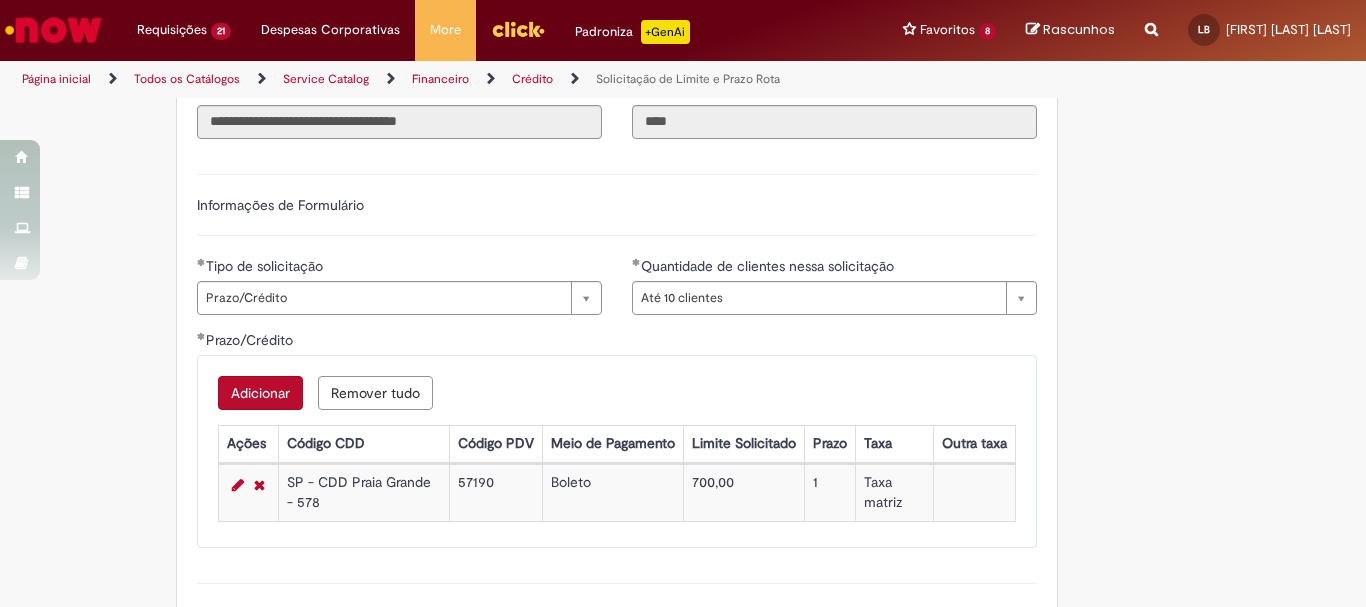 scroll, scrollTop: 800, scrollLeft: 0, axis: vertical 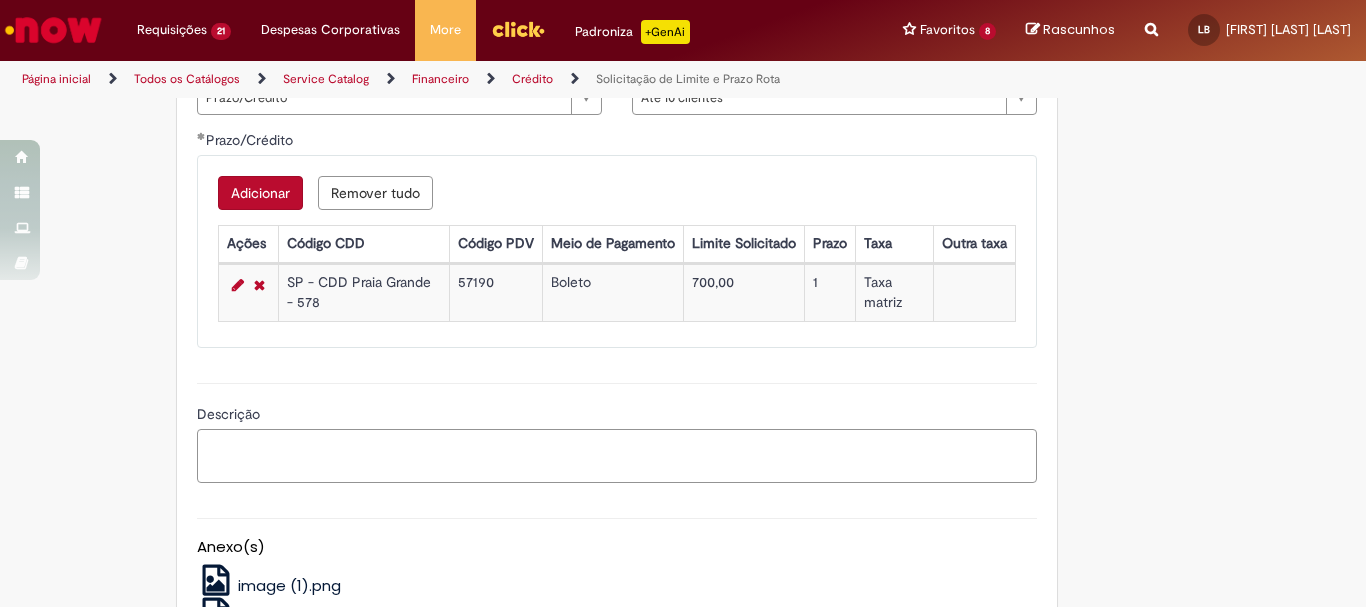 click on "Descrição" at bounding box center [617, 456] 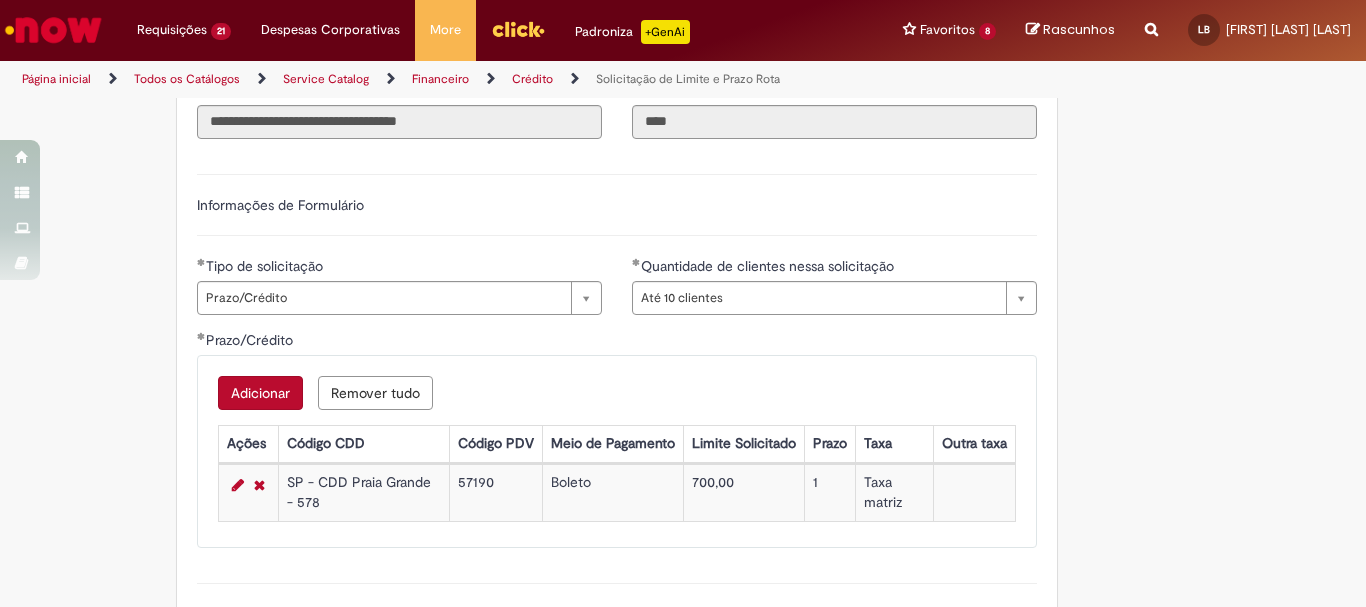 scroll, scrollTop: 1142, scrollLeft: 0, axis: vertical 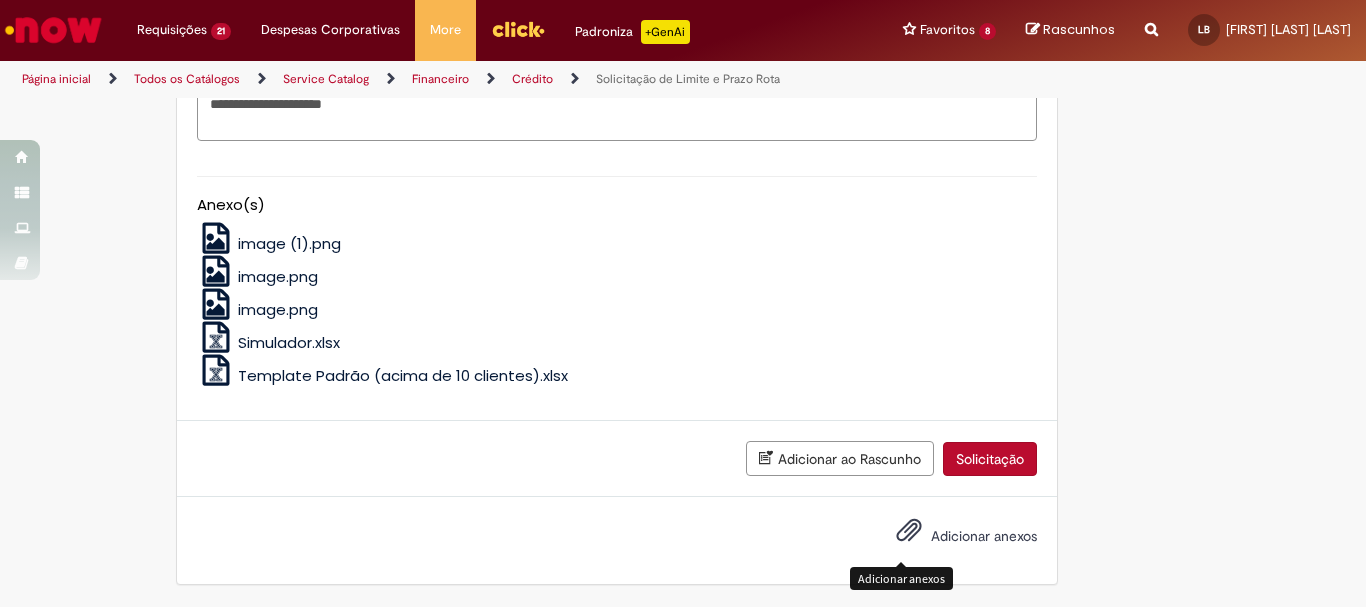 type on "**********" 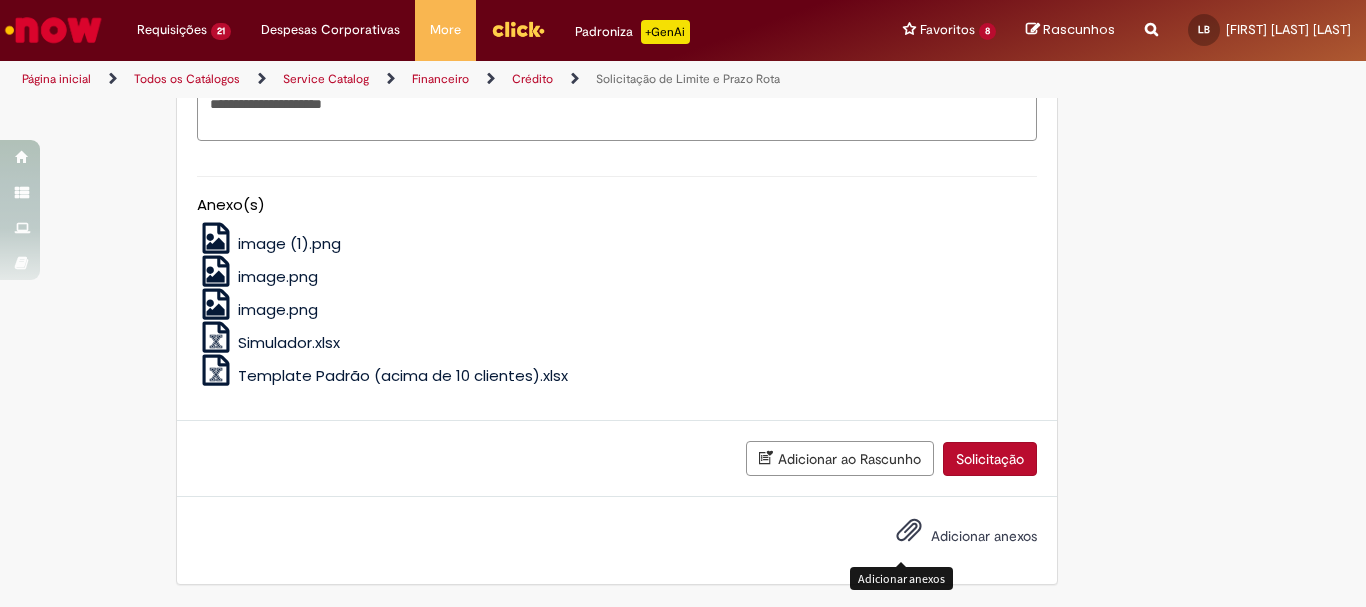 click at bounding box center (909, 531) 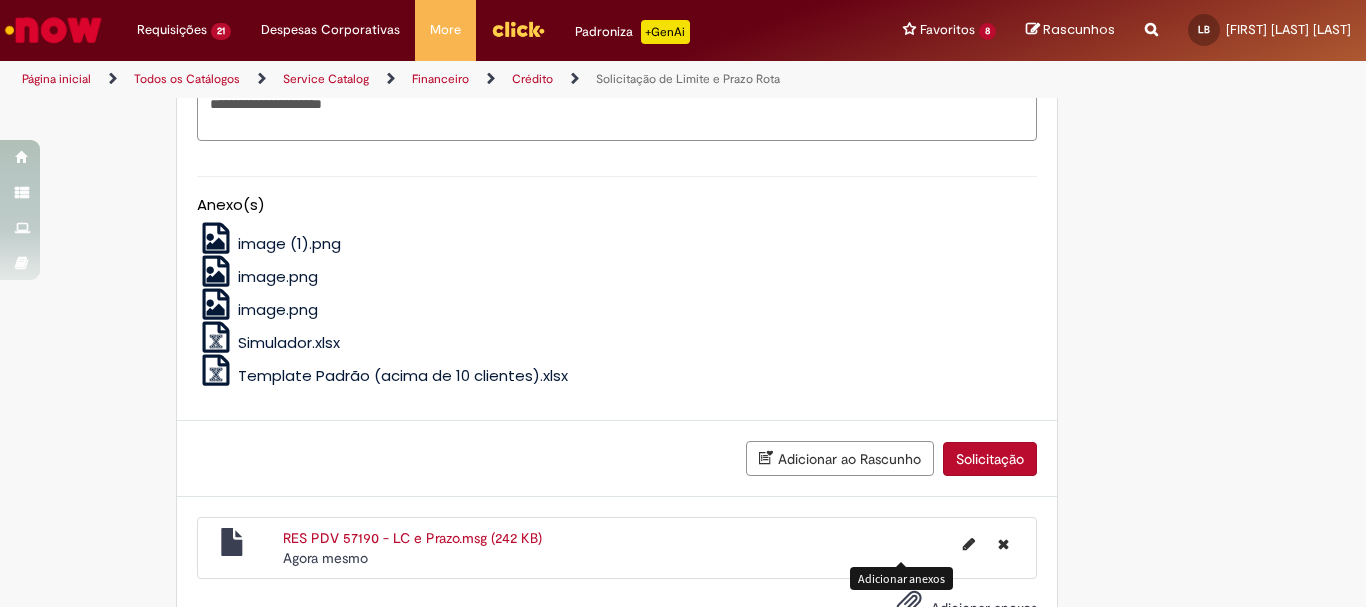 scroll, scrollTop: 1214, scrollLeft: 0, axis: vertical 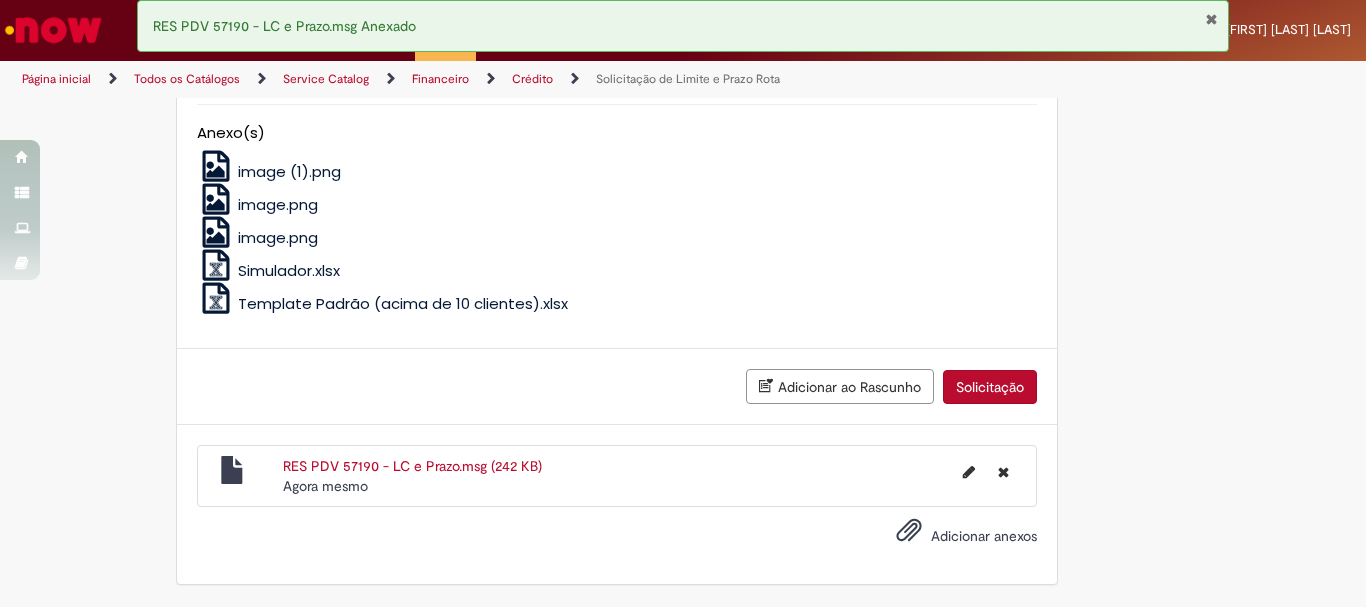click on "Solicitação" at bounding box center [990, 387] 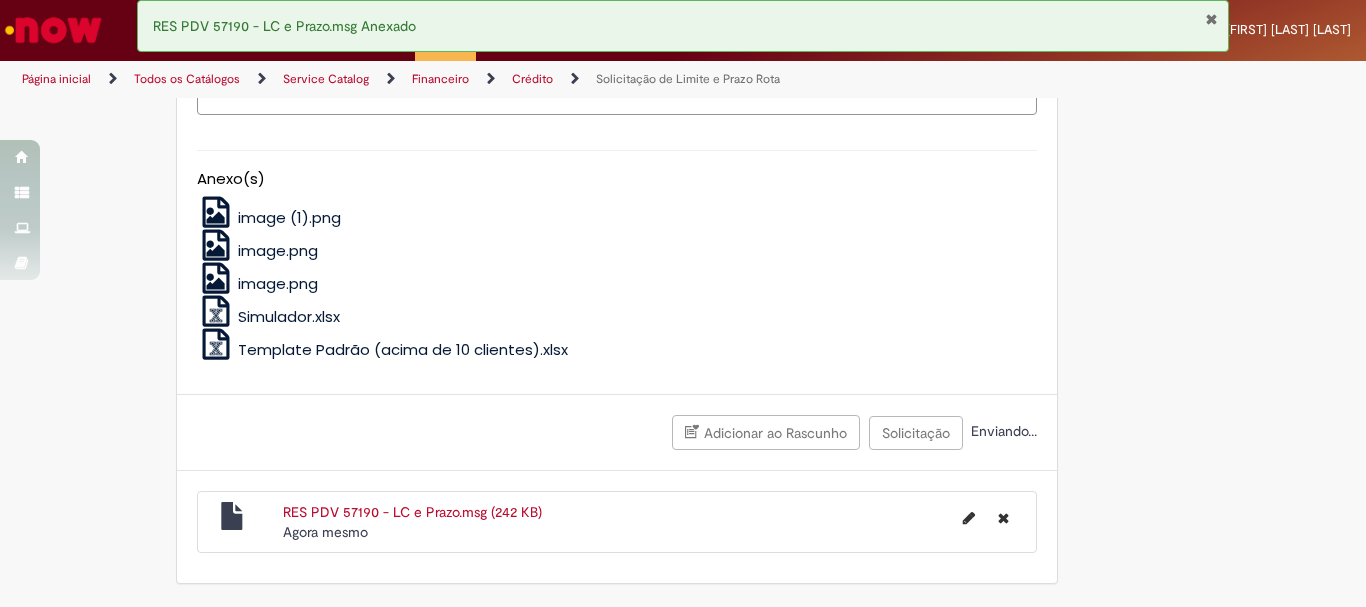 scroll, scrollTop: 468, scrollLeft: 0, axis: vertical 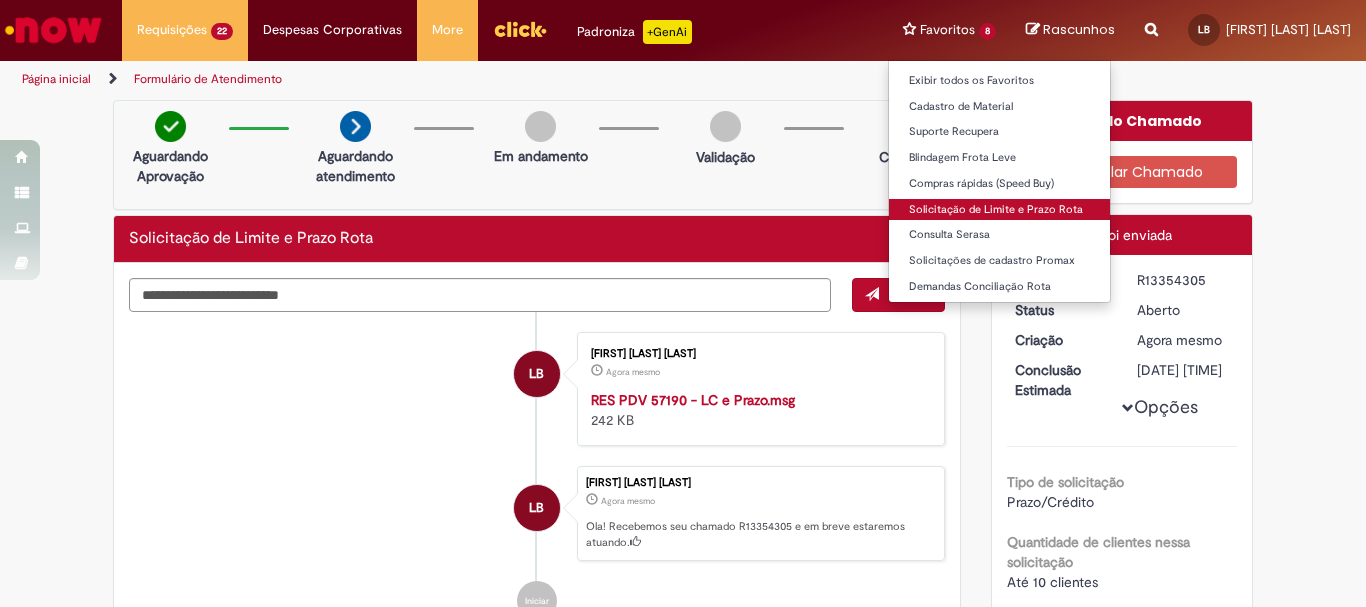 click on "Solicitação de Limite e Prazo Rota" at bounding box center (999, 210) 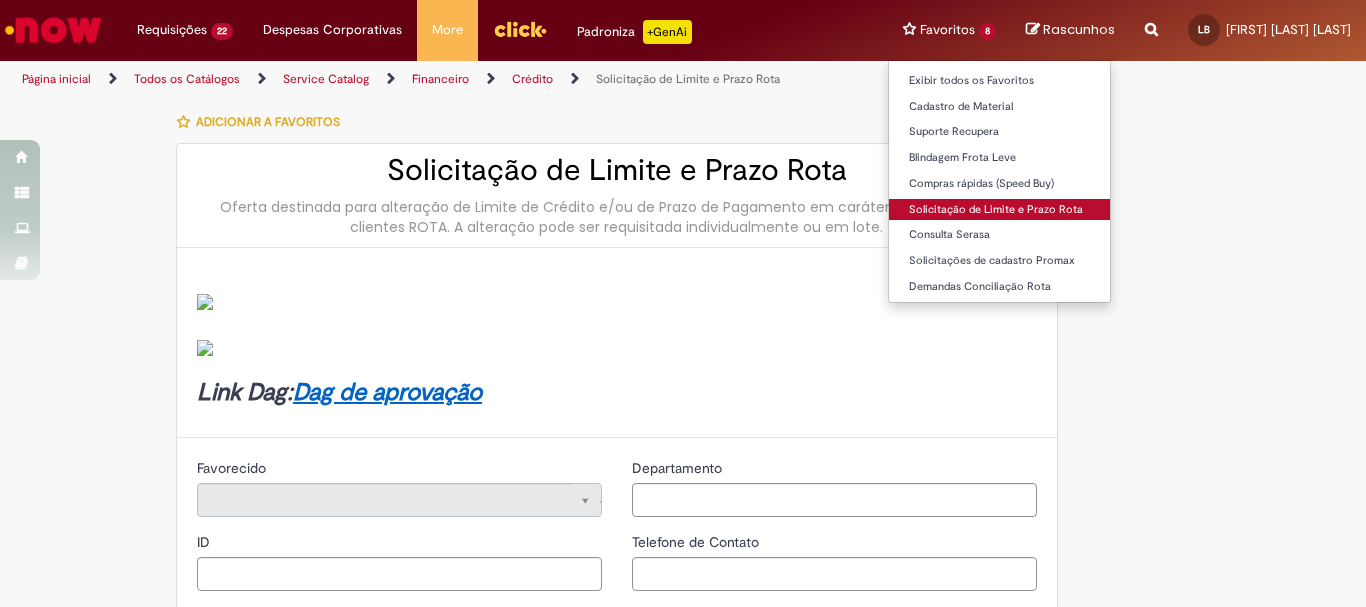type on "********" 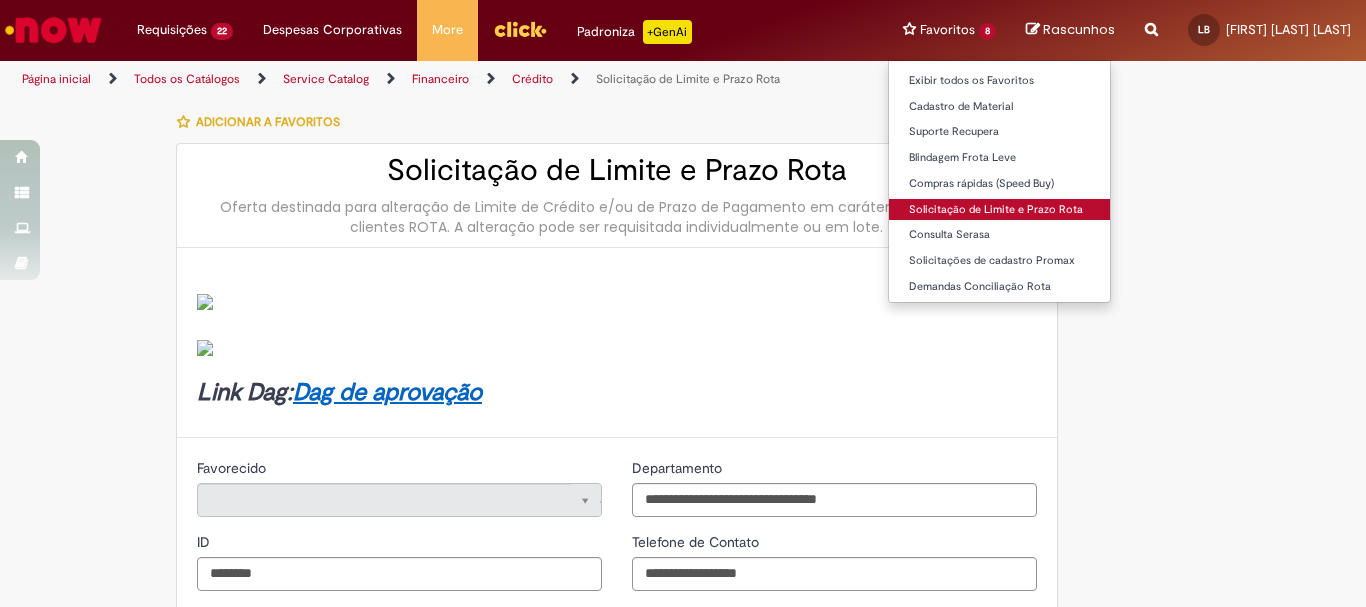 type on "**********" 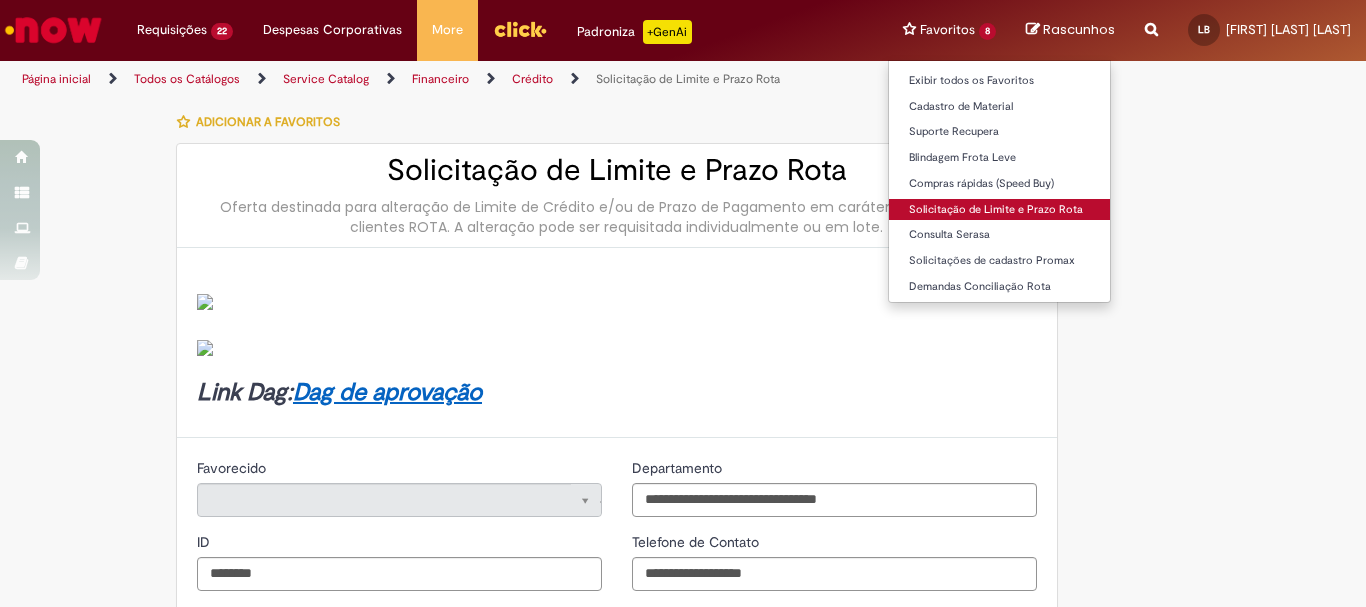 type on "**********" 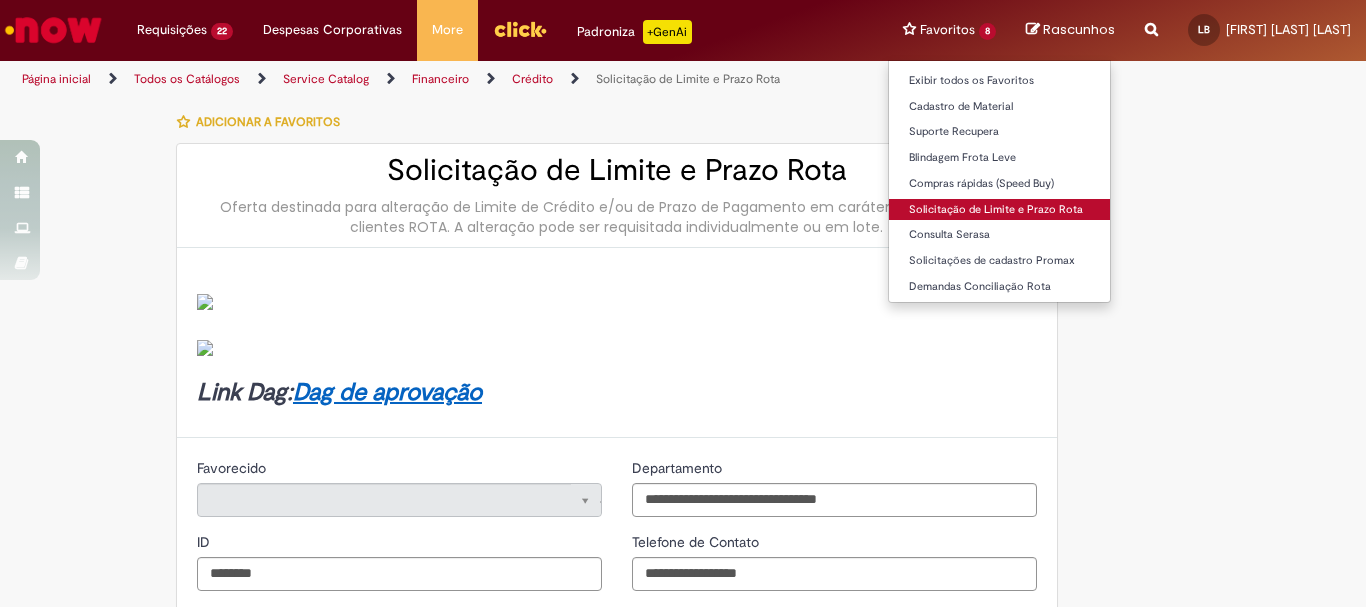 type on "**********" 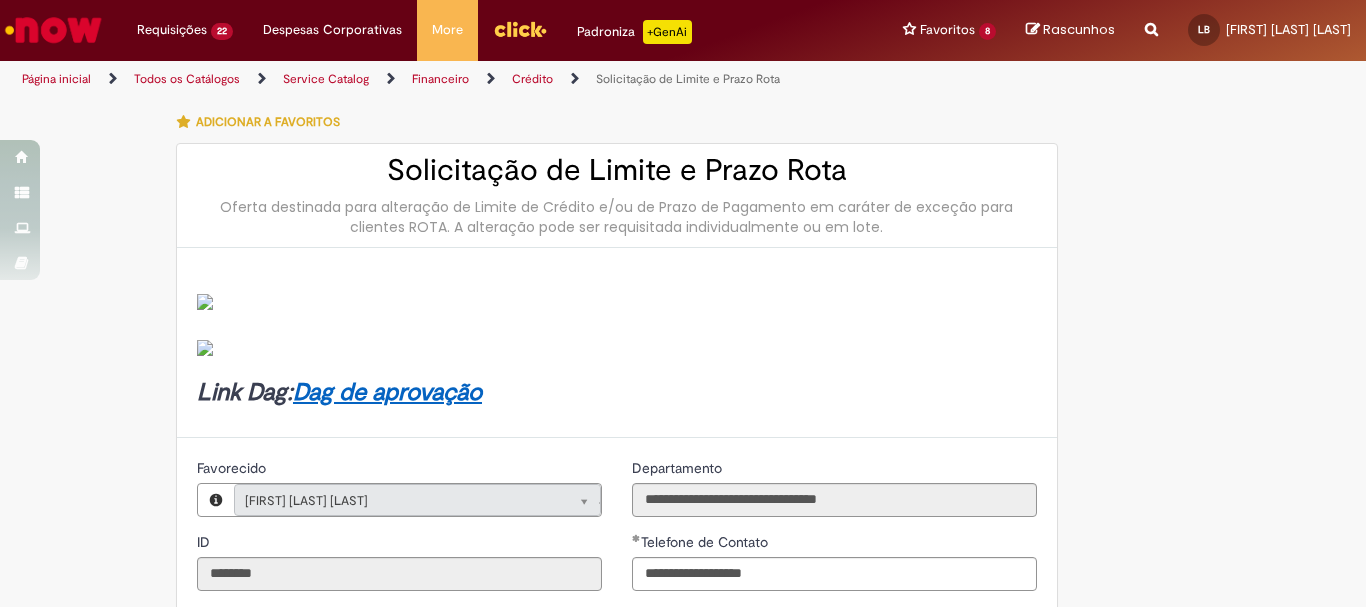 scroll, scrollTop: 500, scrollLeft: 0, axis: vertical 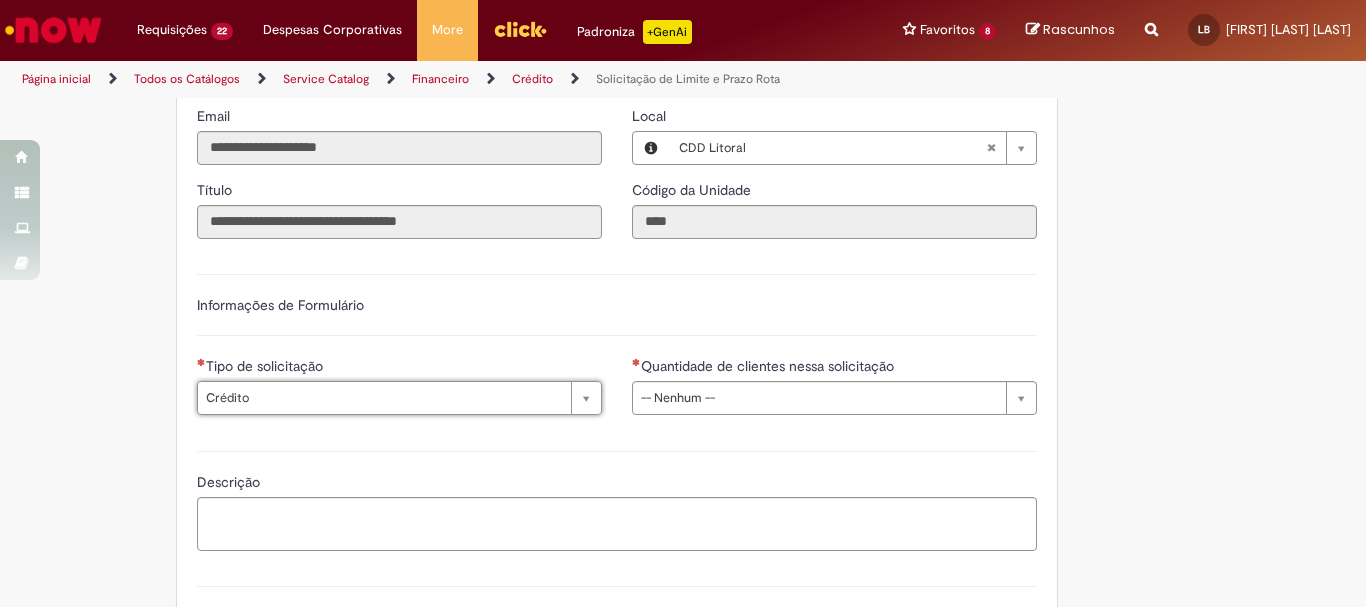 type on "*******" 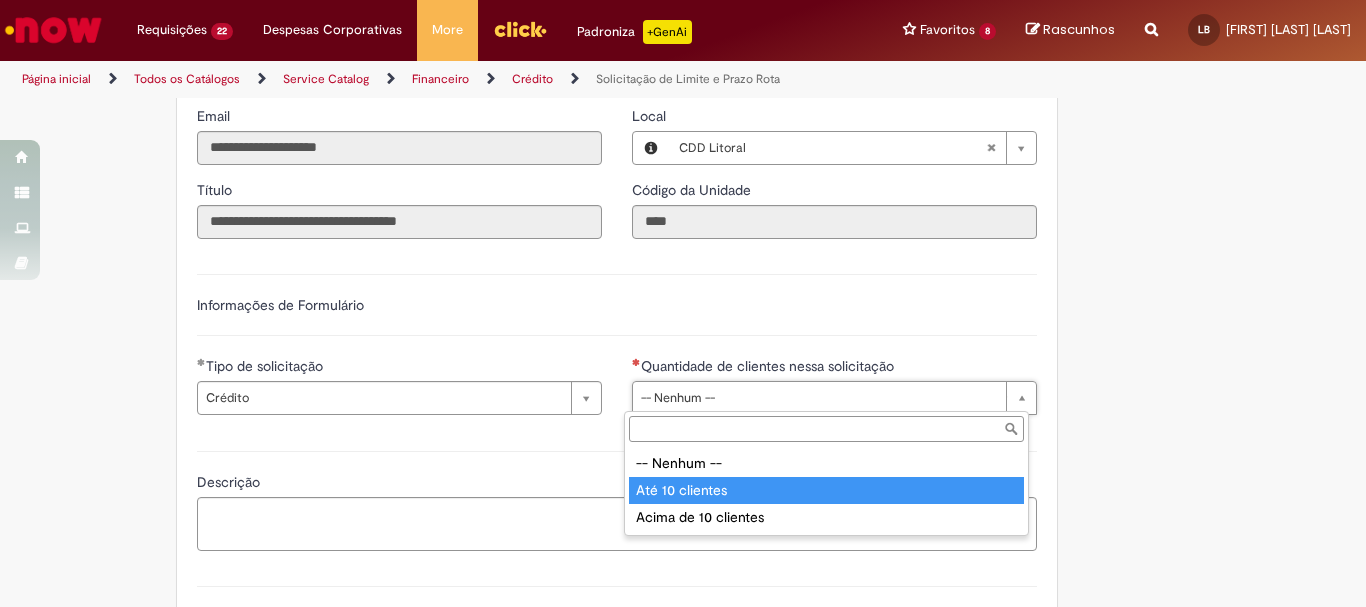 type on "**********" 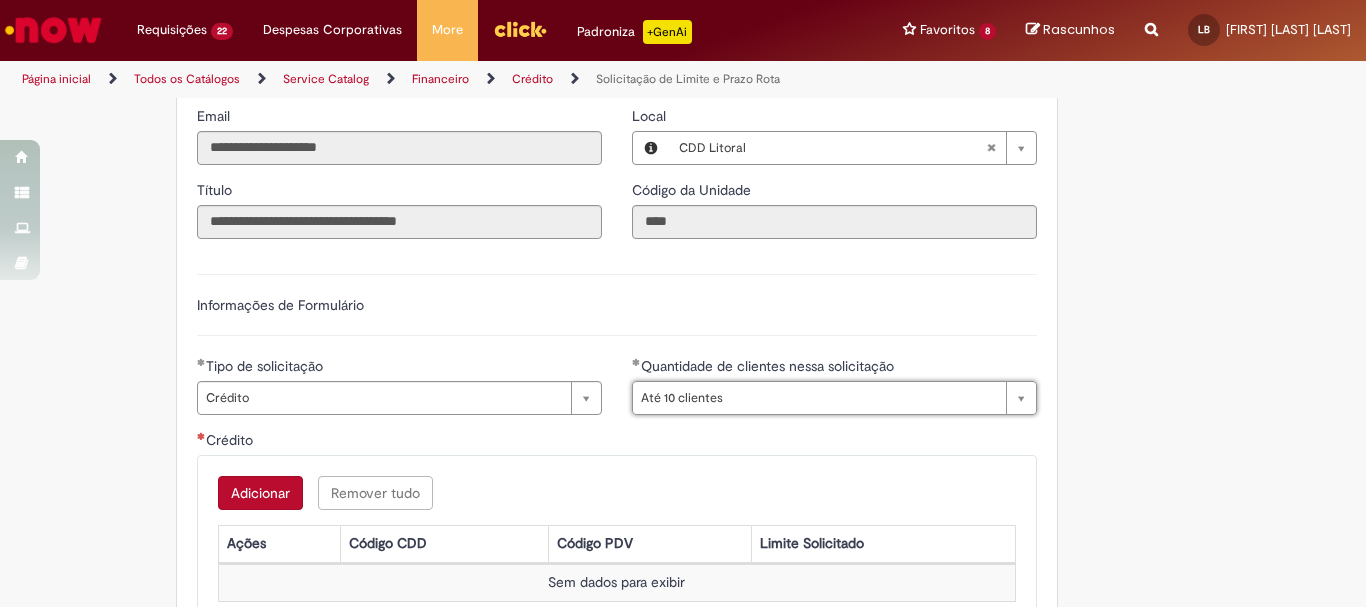 scroll, scrollTop: 800, scrollLeft: 0, axis: vertical 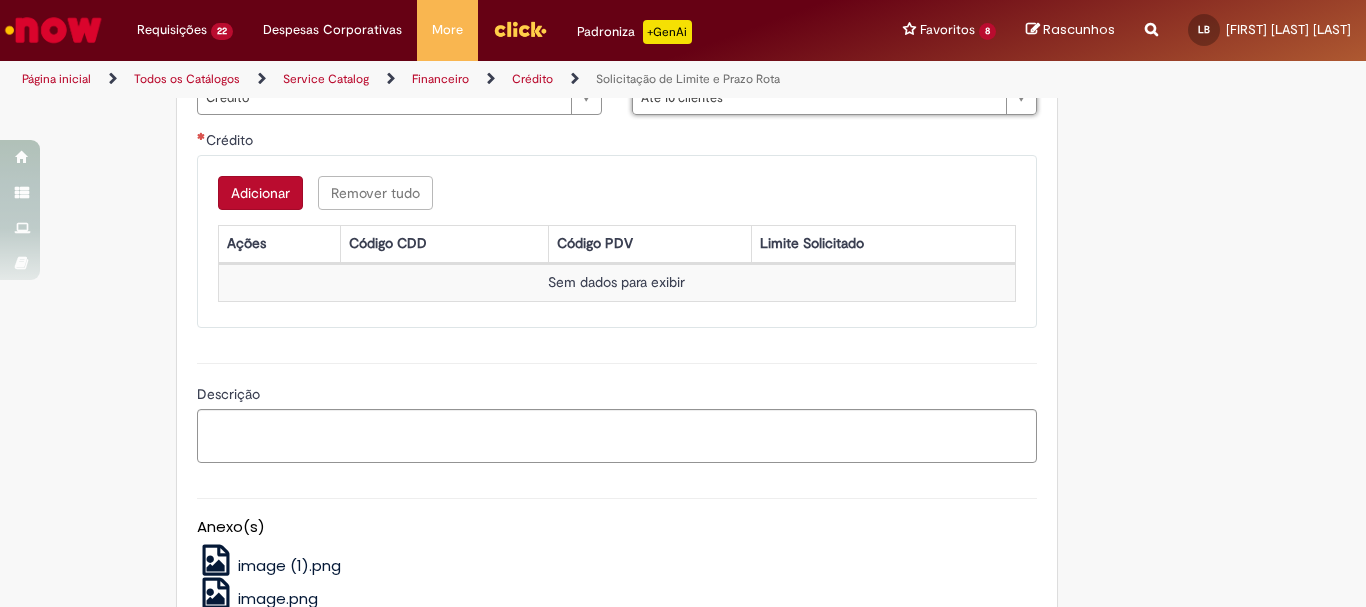 click on "Adicionar" at bounding box center [260, 193] 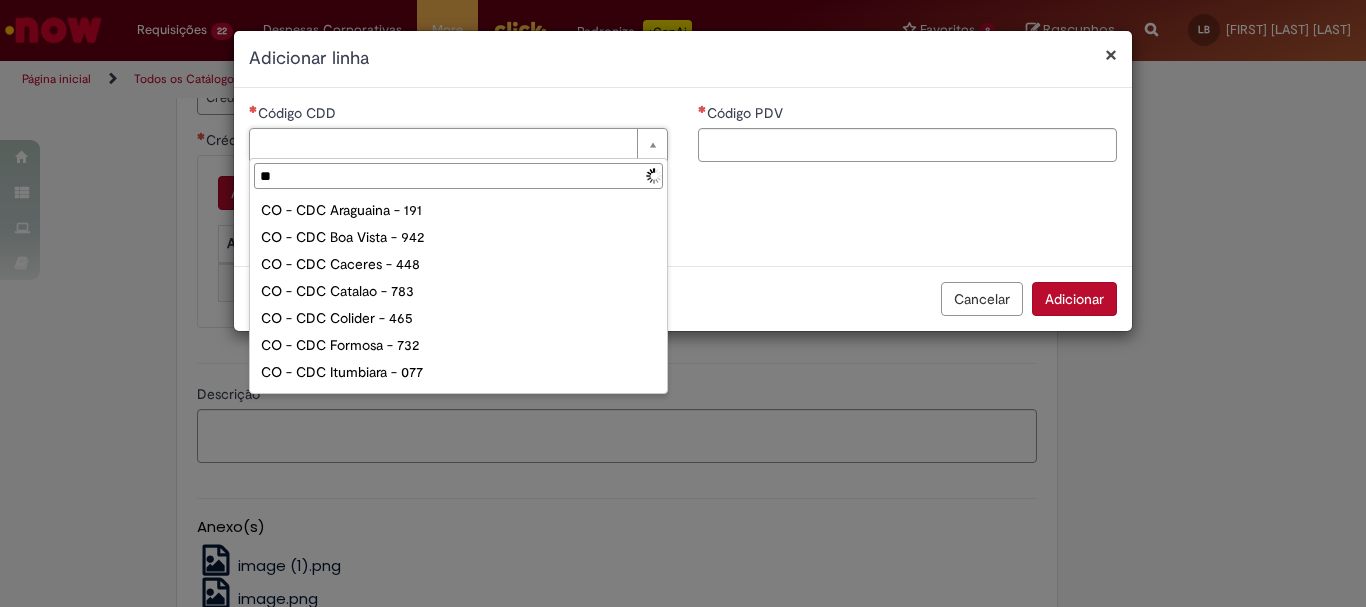 type on "***" 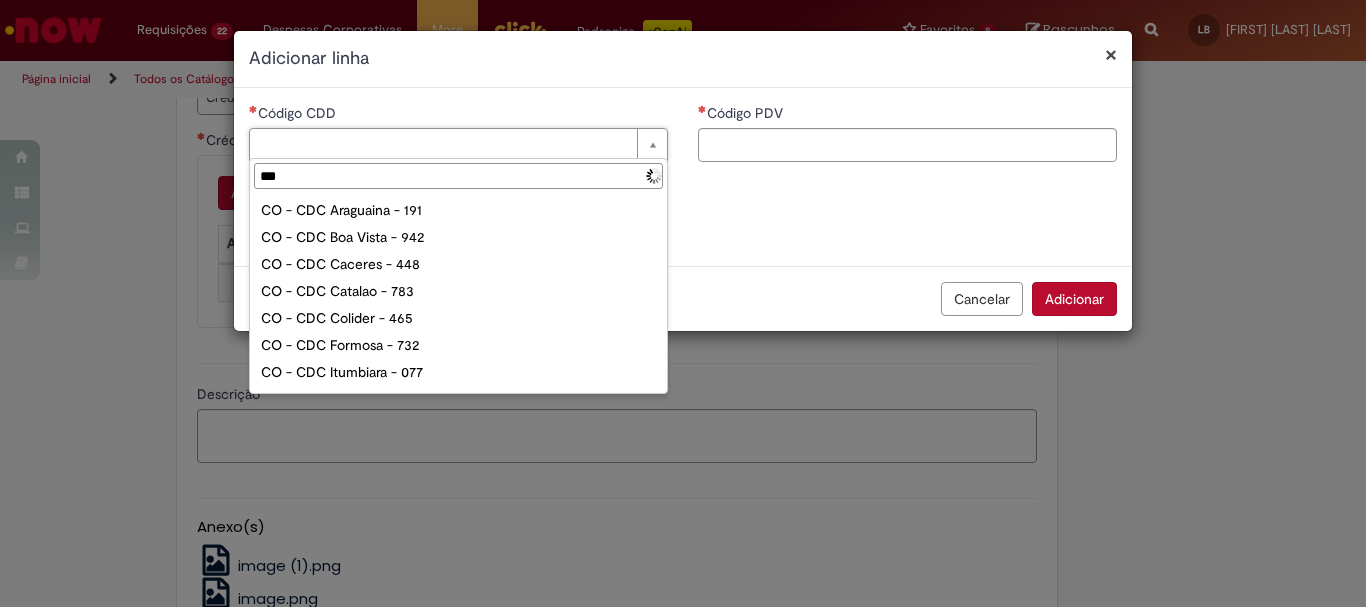type on "**********" 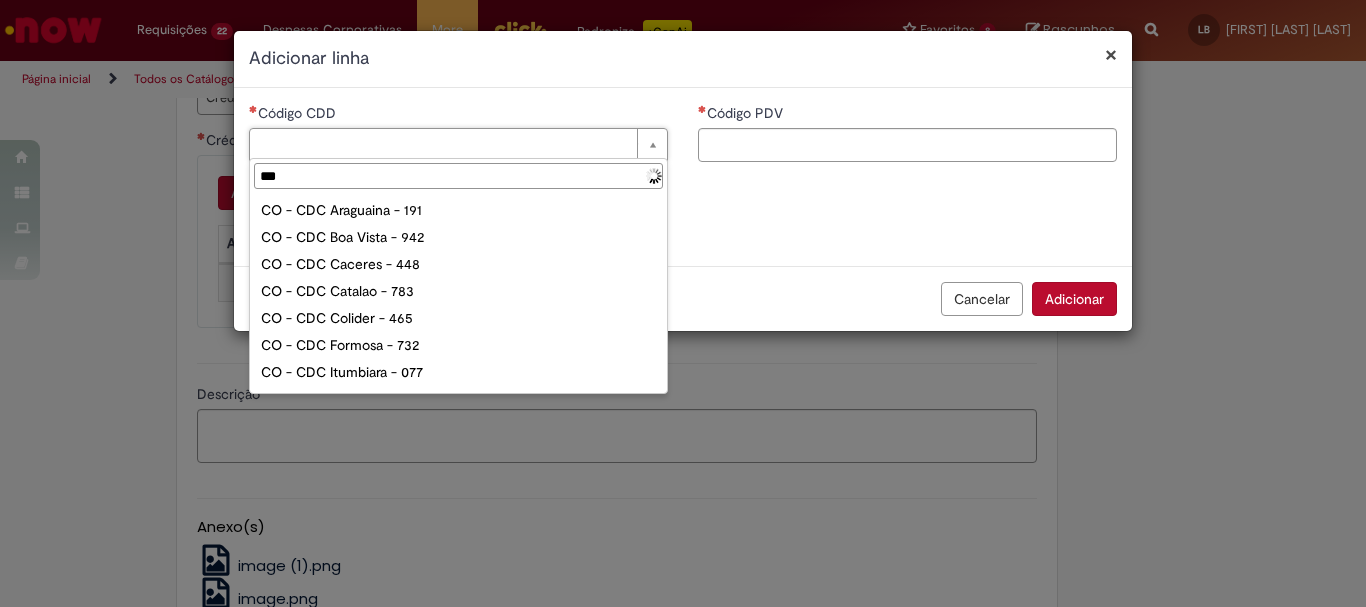type on "**********" 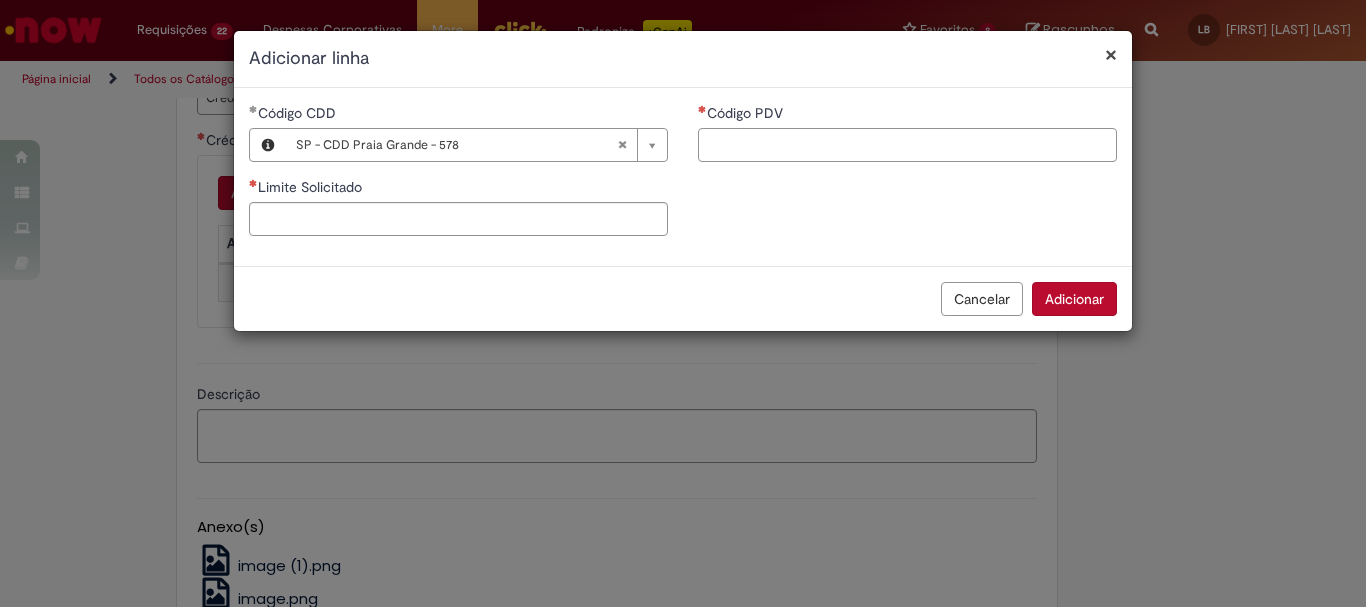 click on "Código PDV" at bounding box center [907, 145] 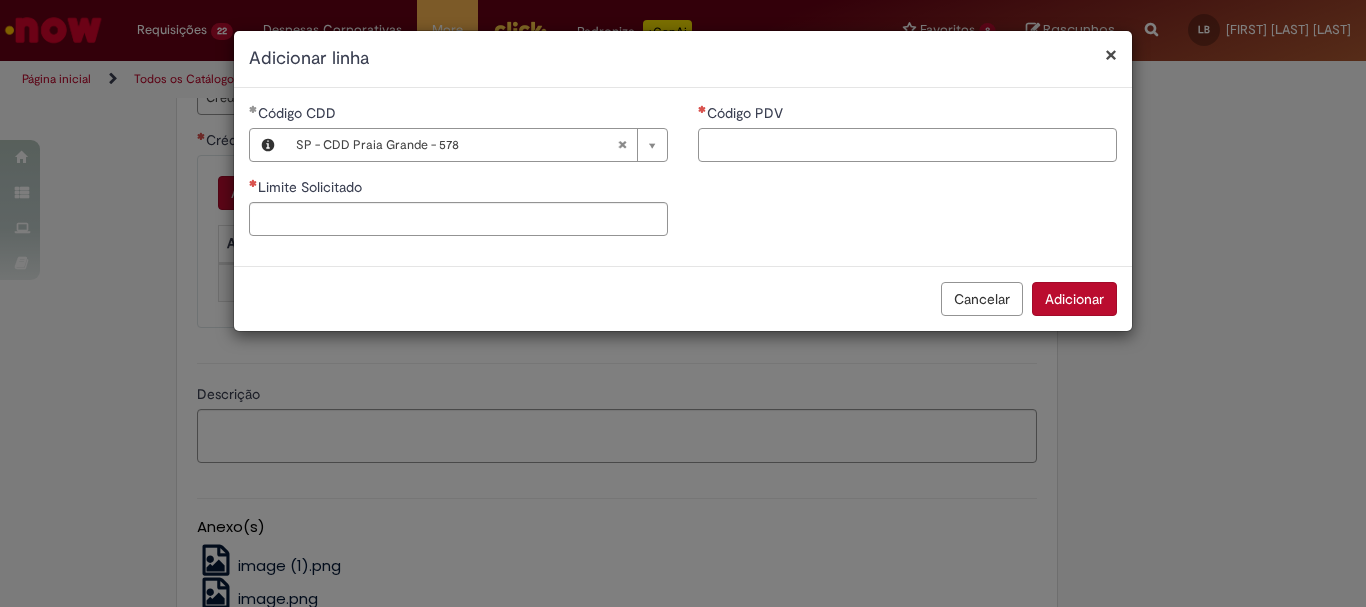paste on "*****" 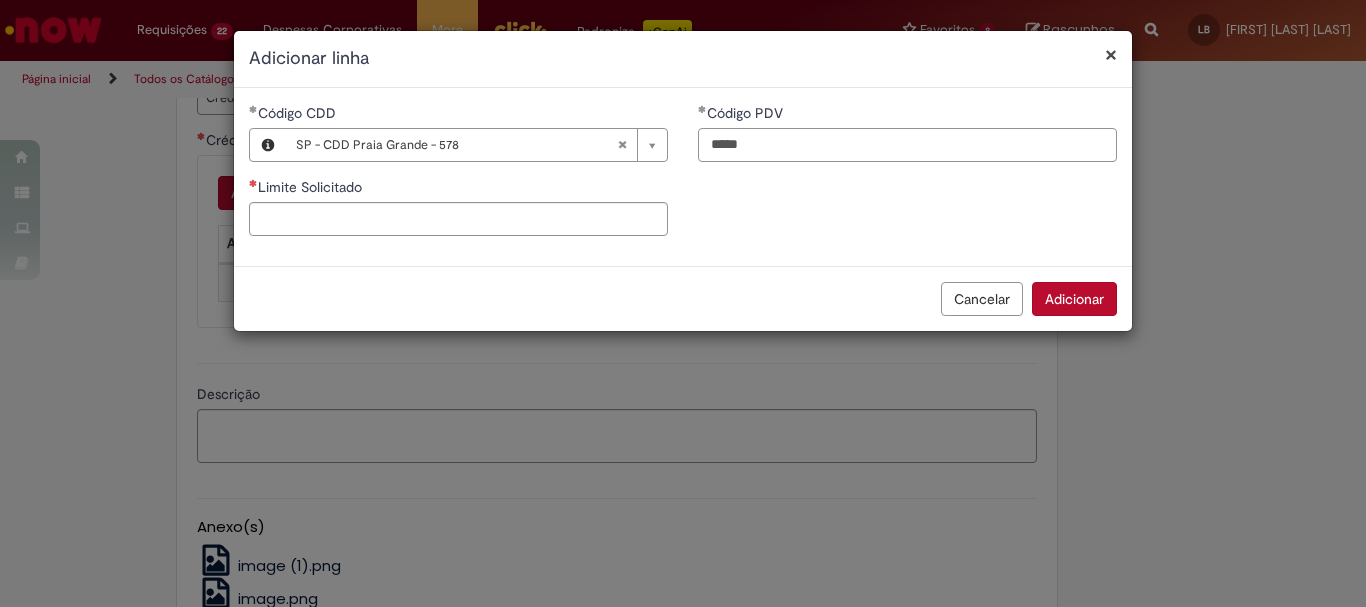 type on "*****" 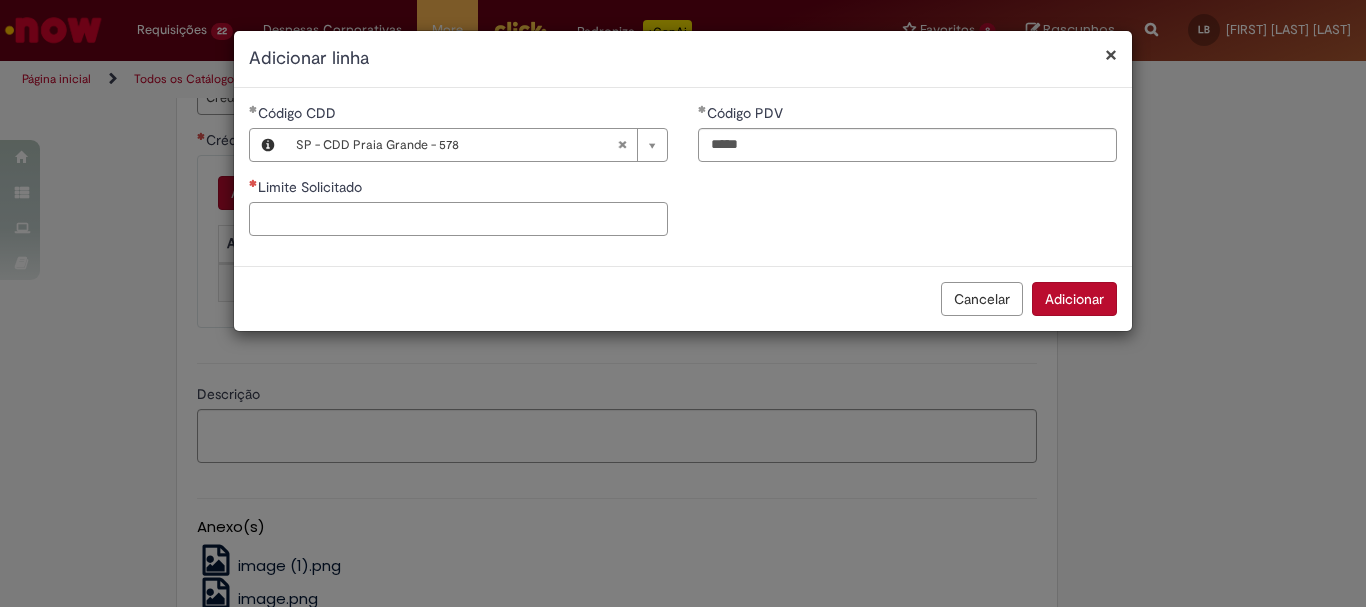 click on "Limite Solicitado" at bounding box center [458, 219] 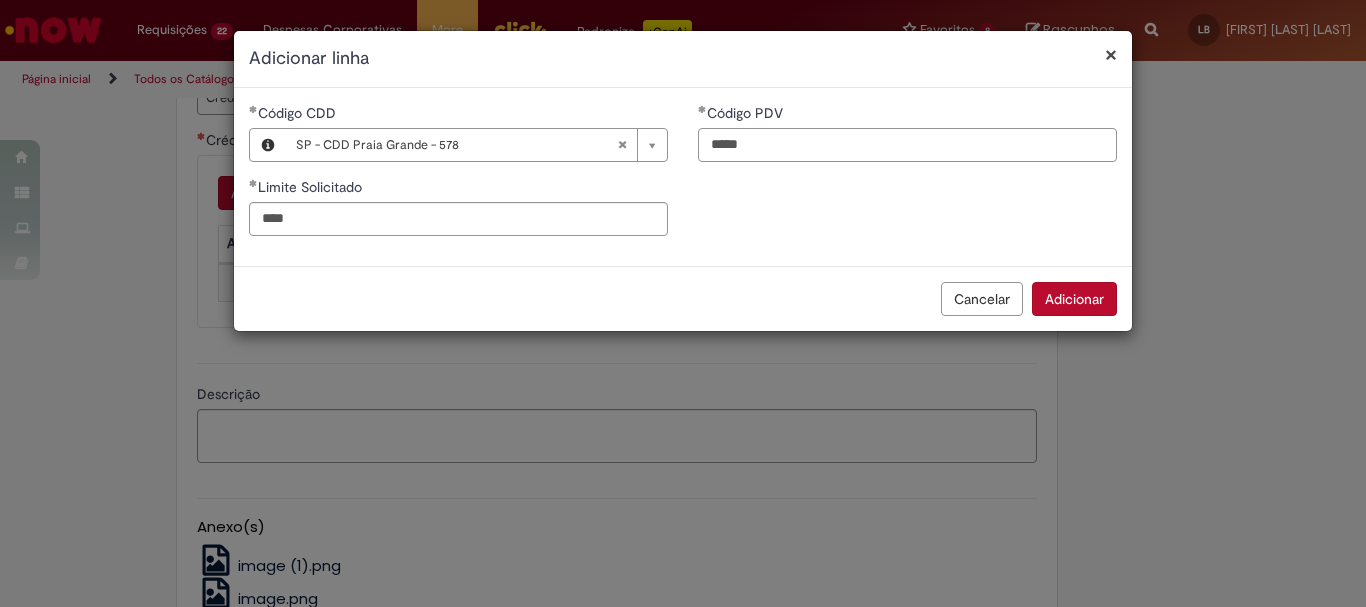 type on "********" 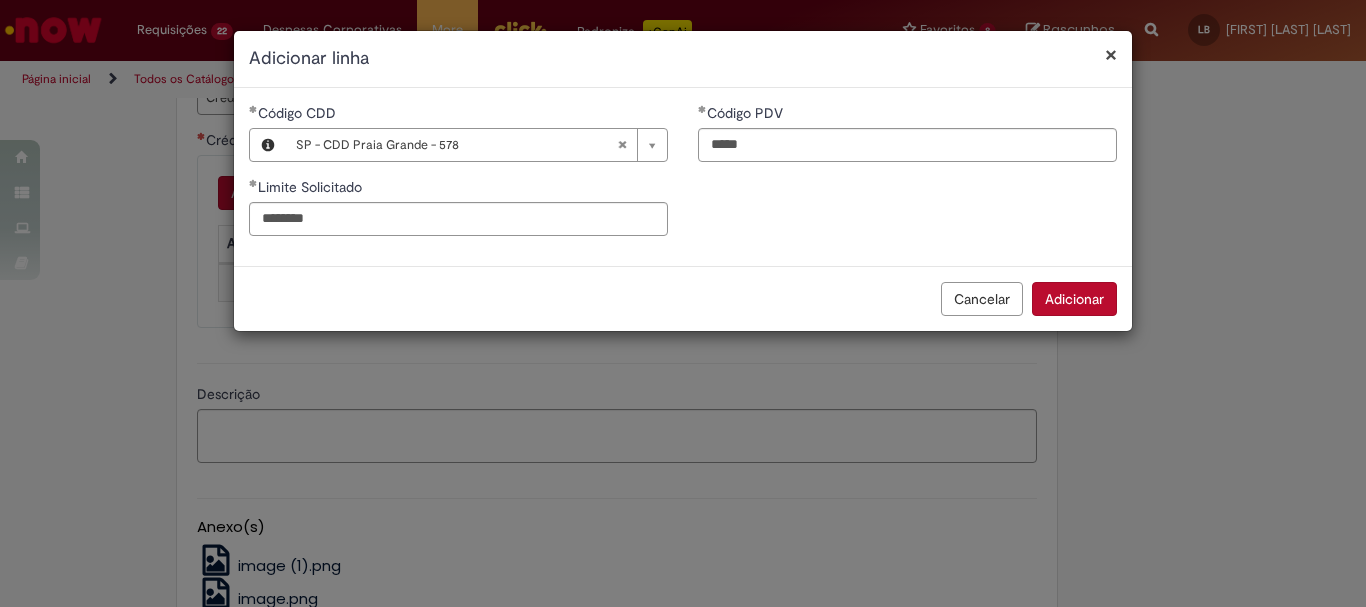 click on "Adicionar" at bounding box center (1074, 299) 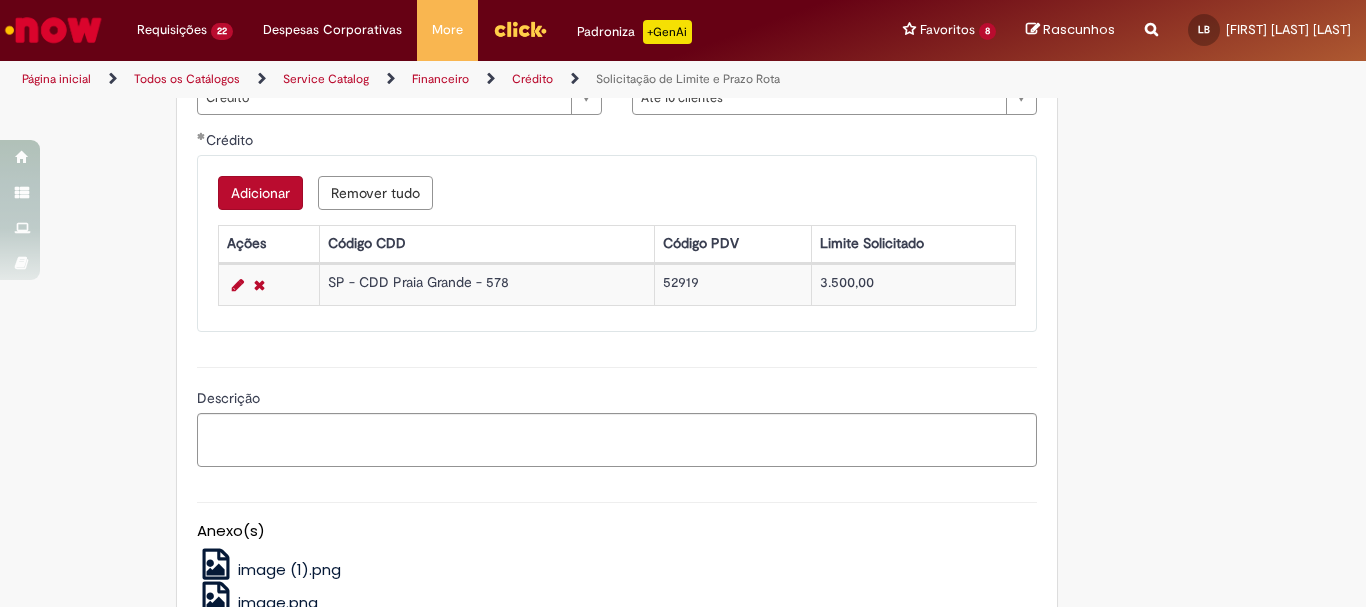 type 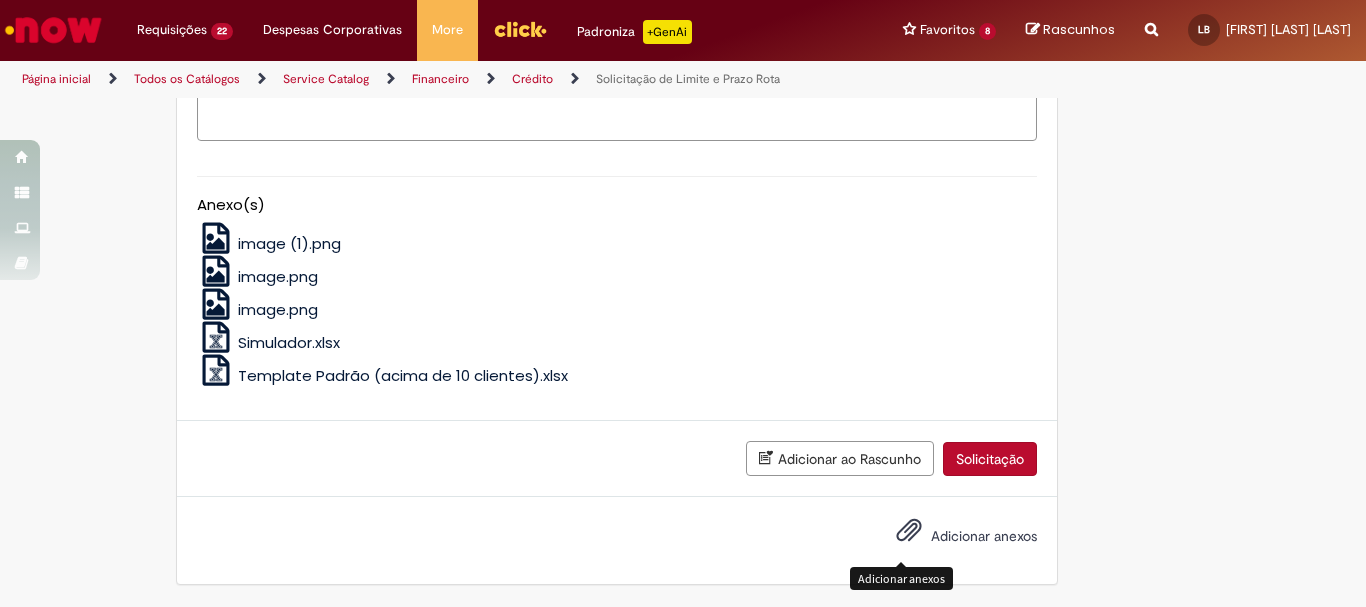 click on "Adicionar anexos" at bounding box center [909, 535] 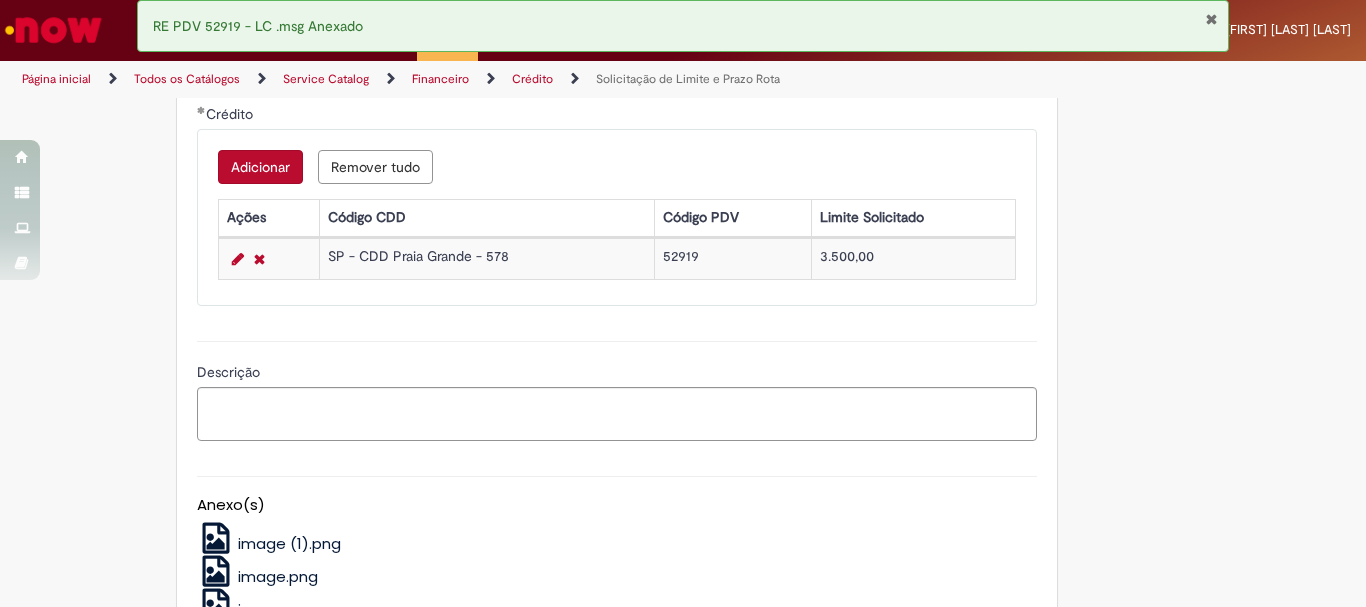 scroll, scrollTop: 626, scrollLeft: 0, axis: vertical 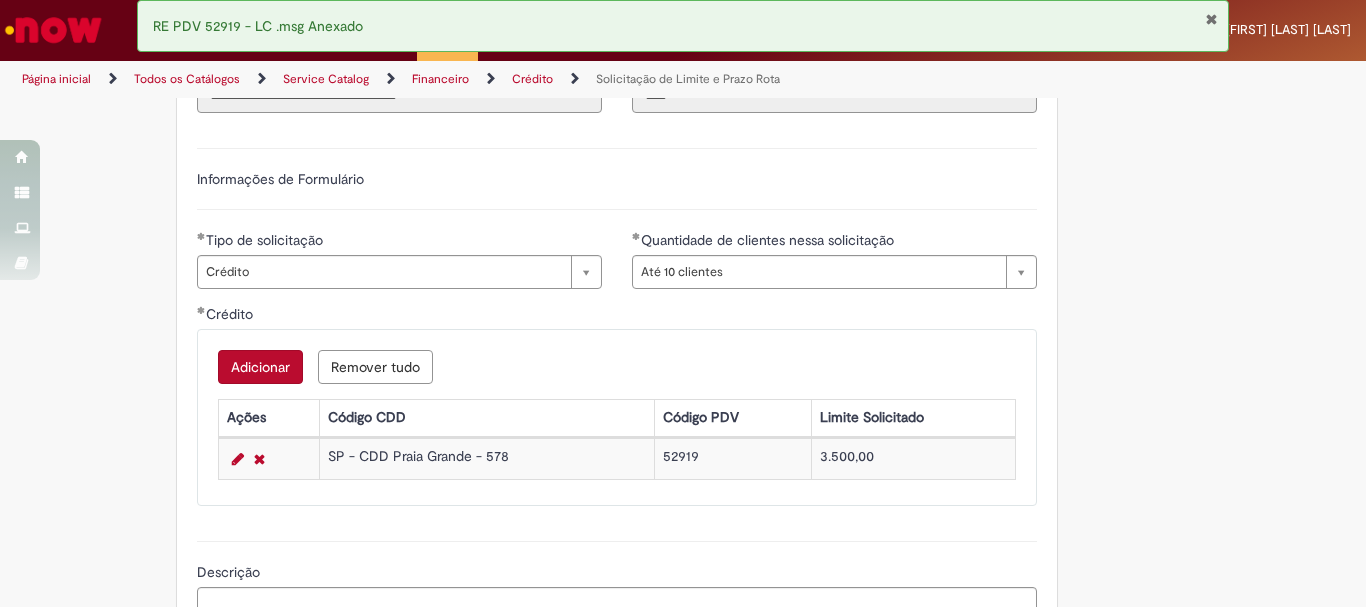 type 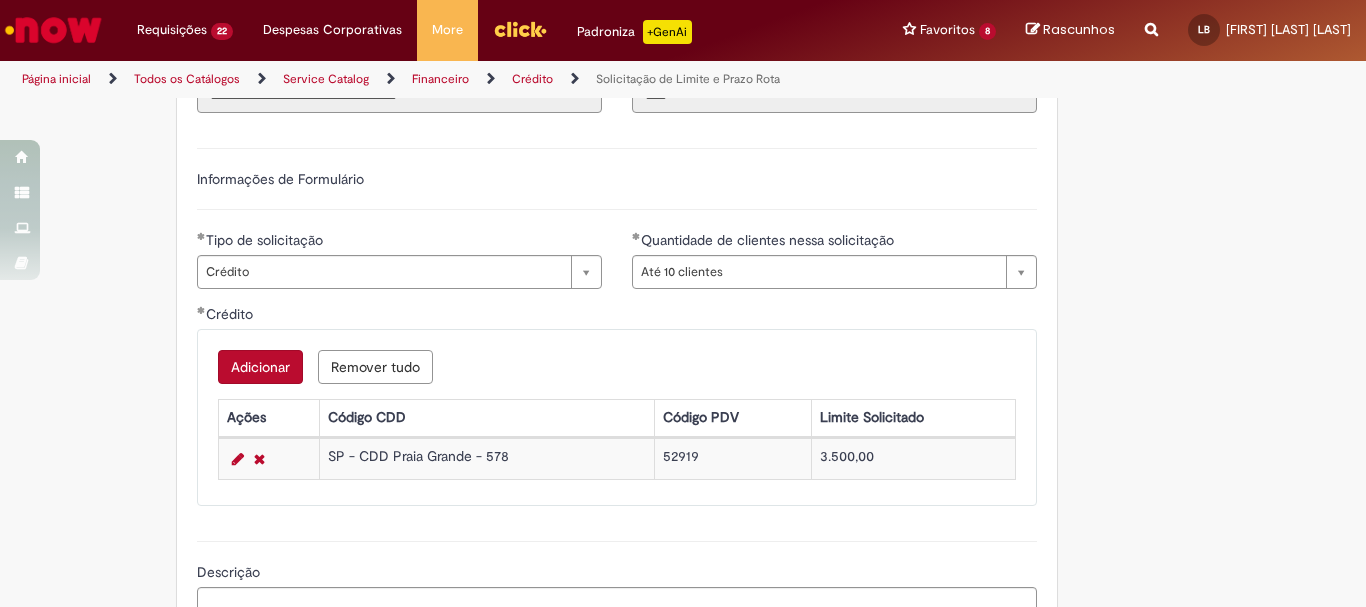 click on "Adicionar" at bounding box center [260, 367] 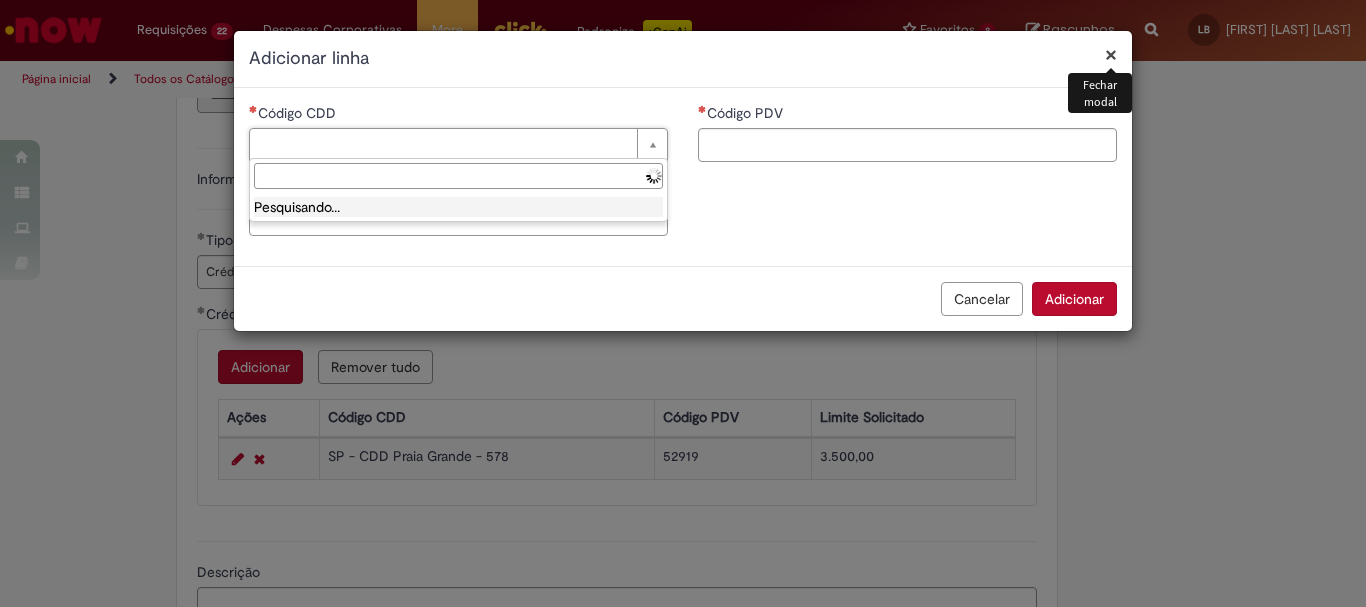drag, startPoint x: 424, startPoint y: 147, endPoint x: 440, endPoint y: 139, distance: 17.888544 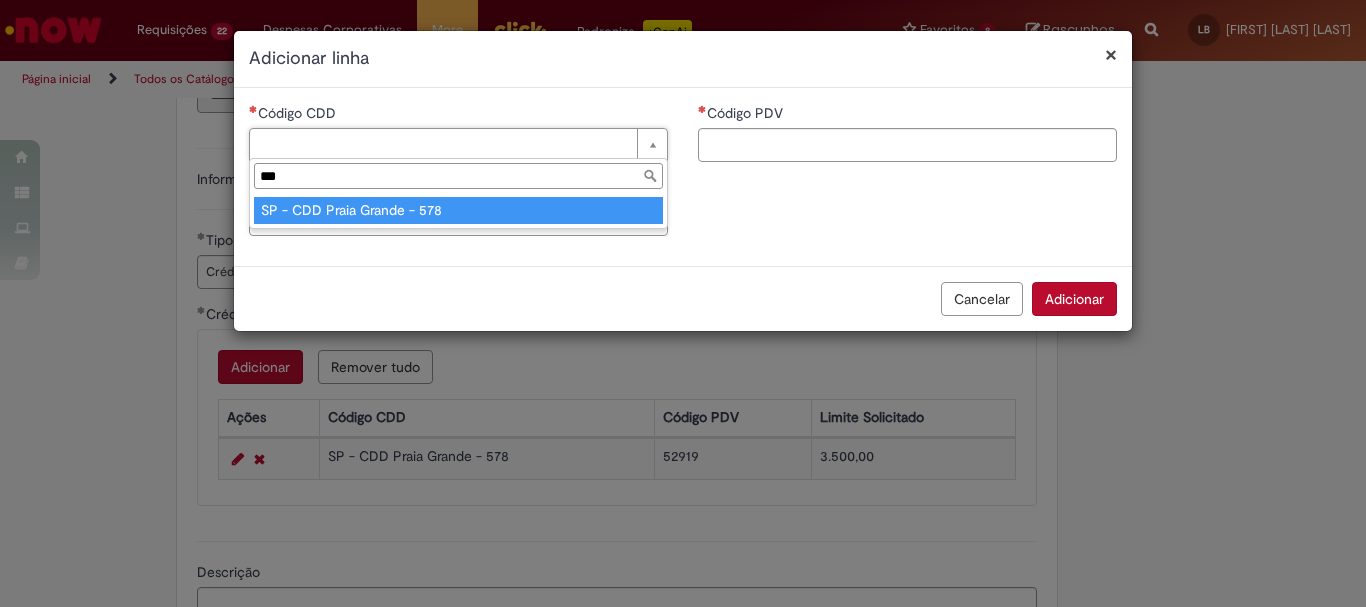 type on "***" 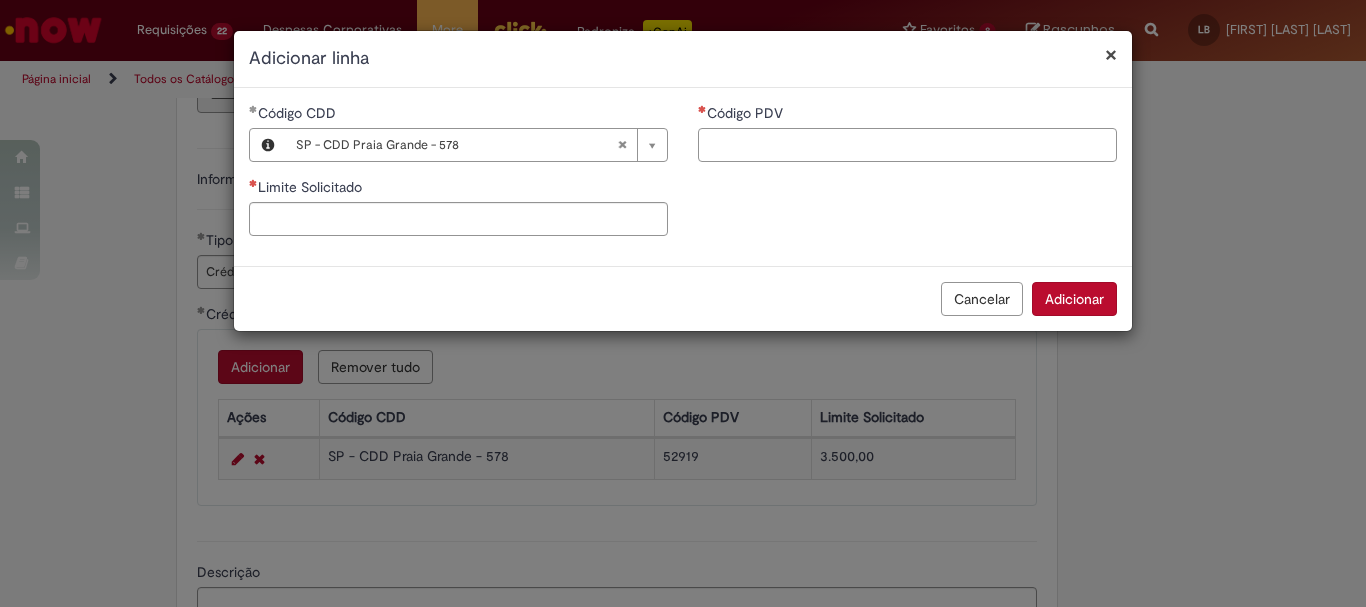 click on "Código PDV" at bounding box center (907, 145) 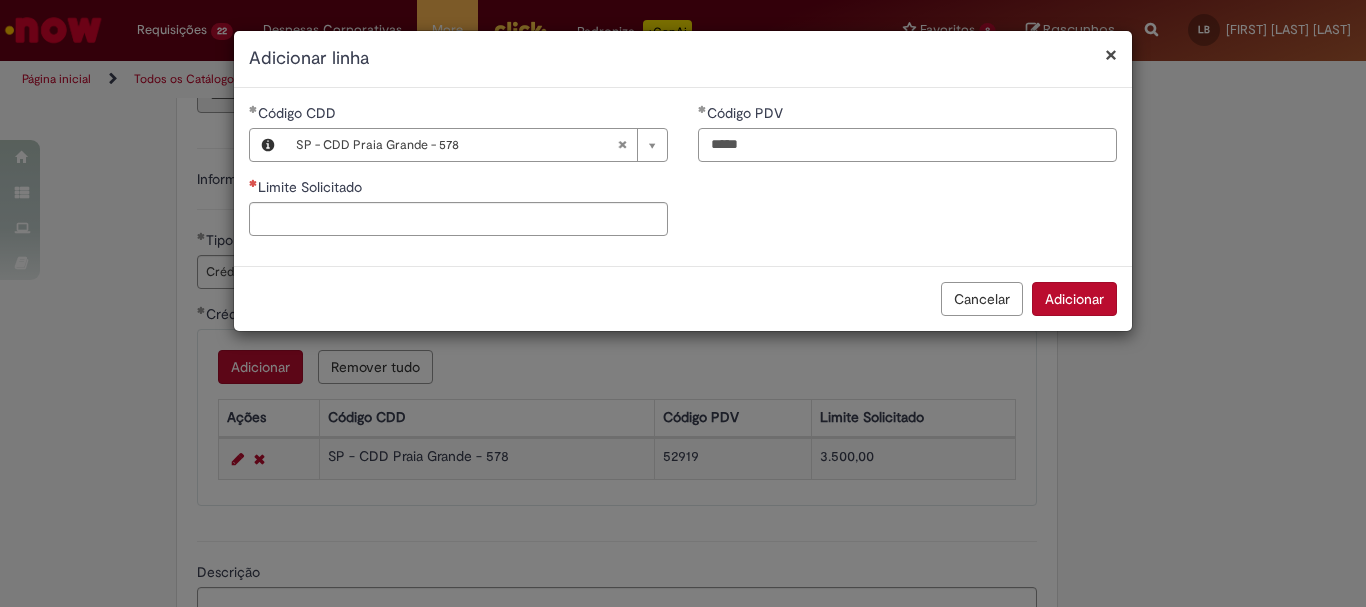 type on "*****" 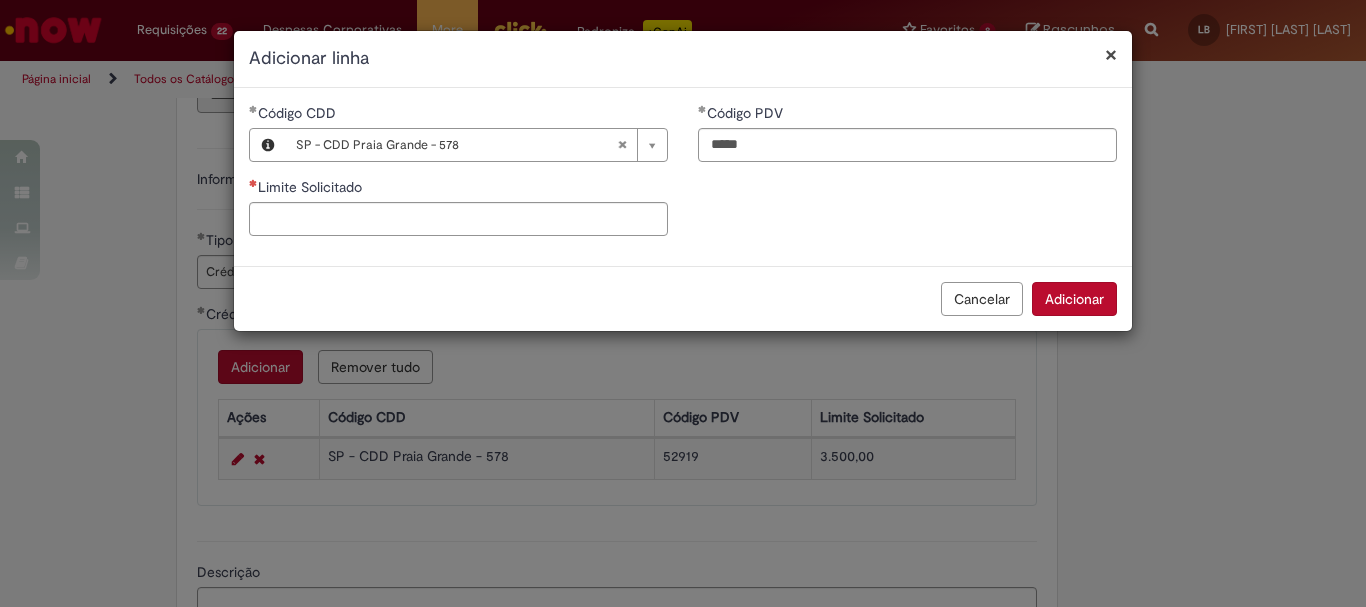 type 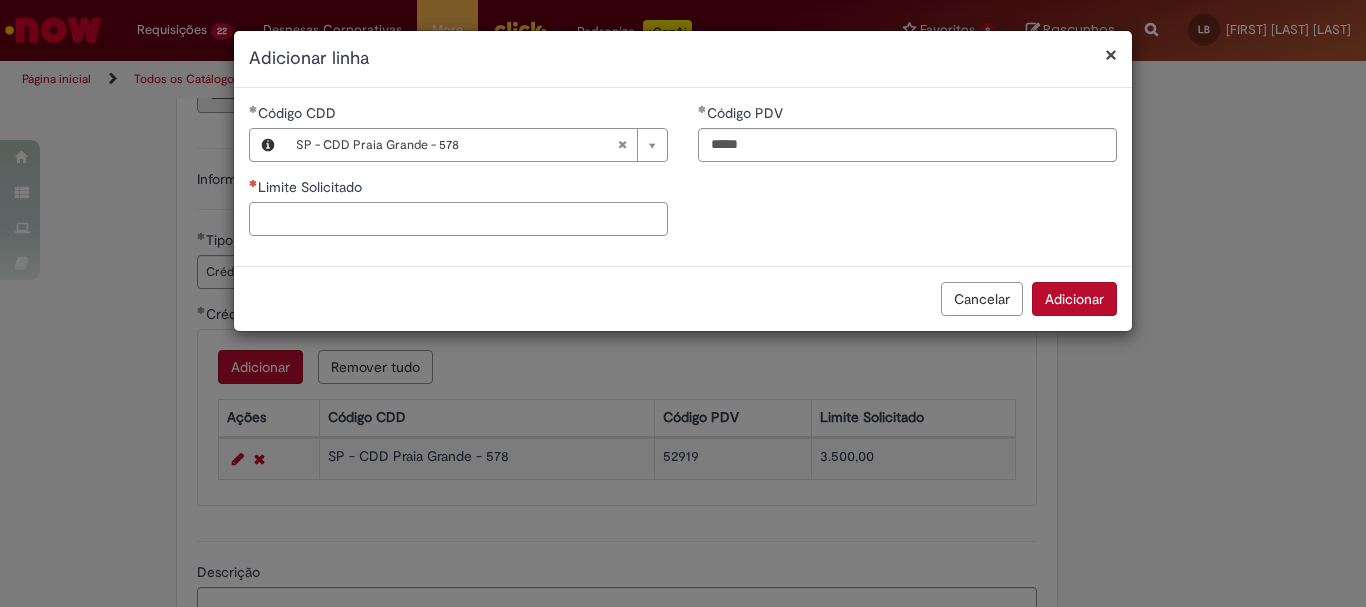 click on "Limite Solicitado" at bounding box center [458, 219] 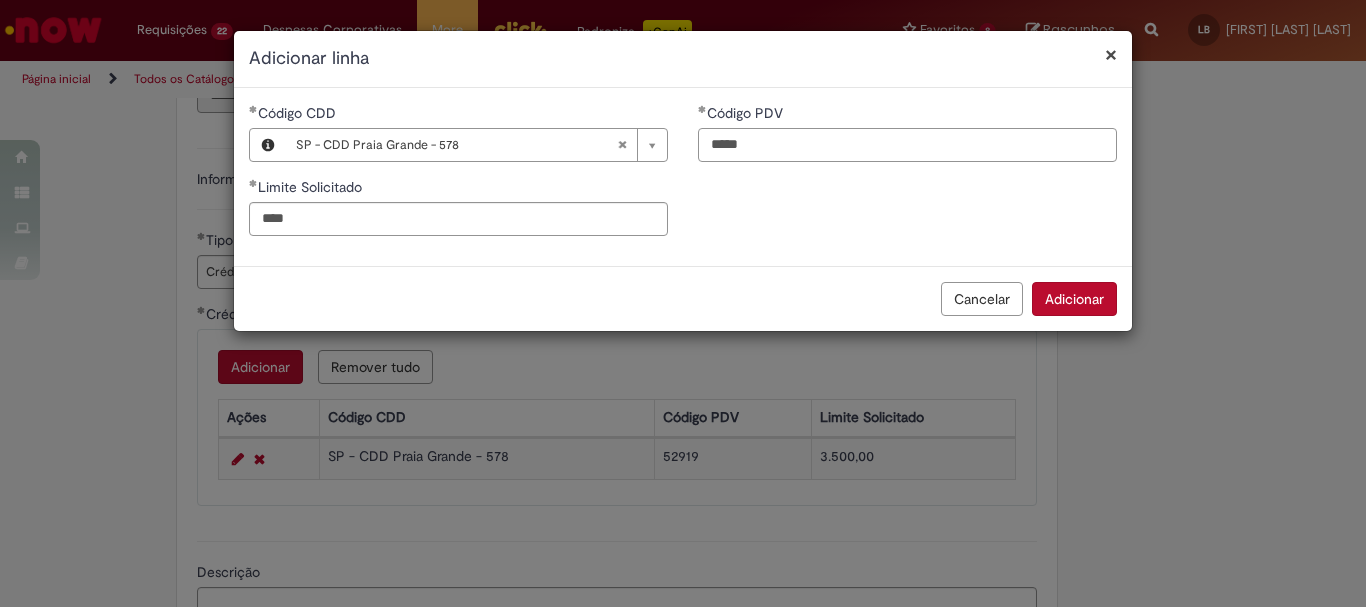 type on "********" 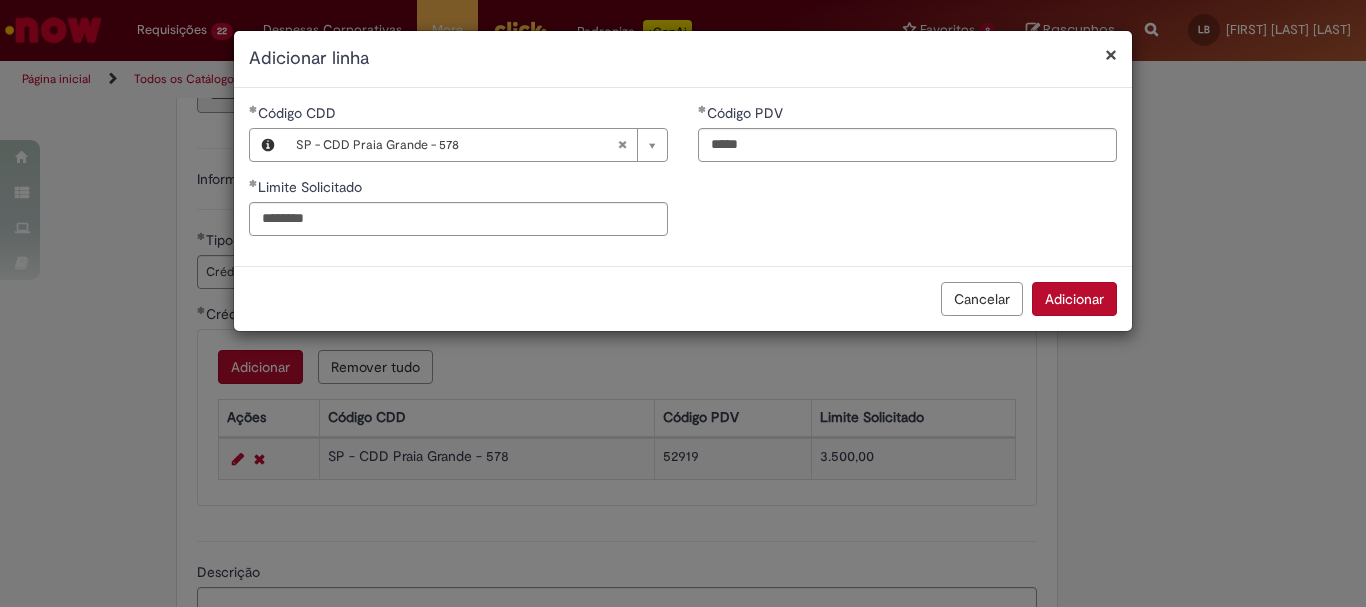 click on "Adicionar" at bounding box center [1074, 299] 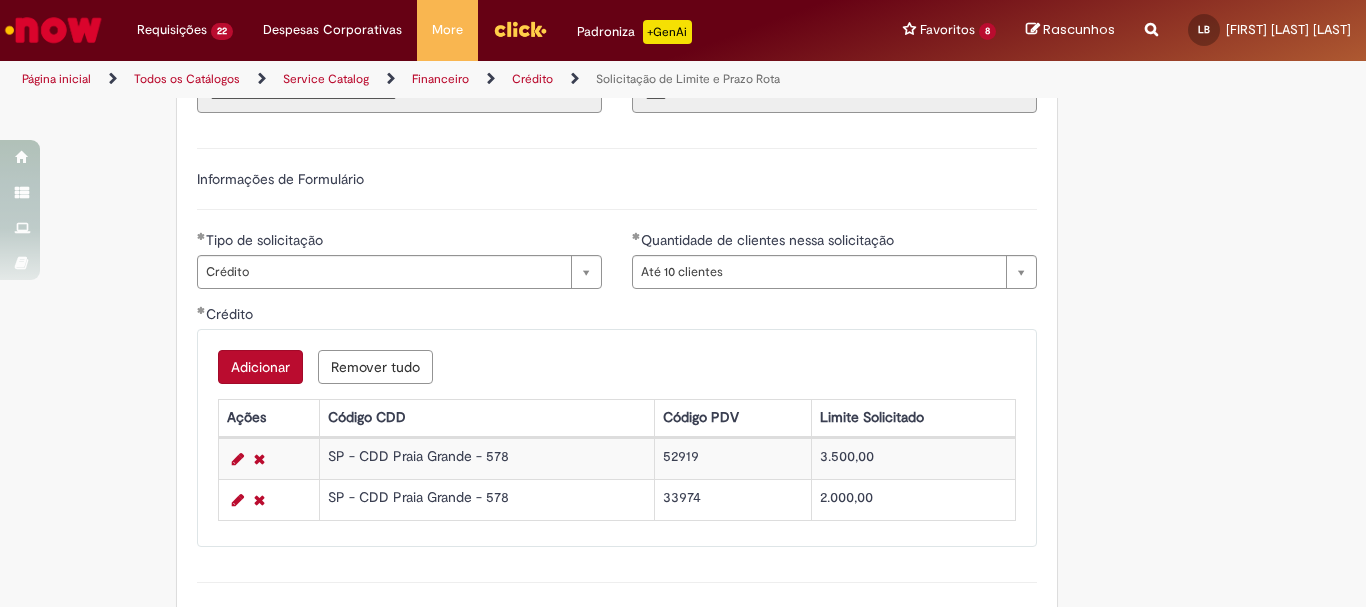 scroll, scrollTop: 826, scrollLeft: 0, axis: vertical 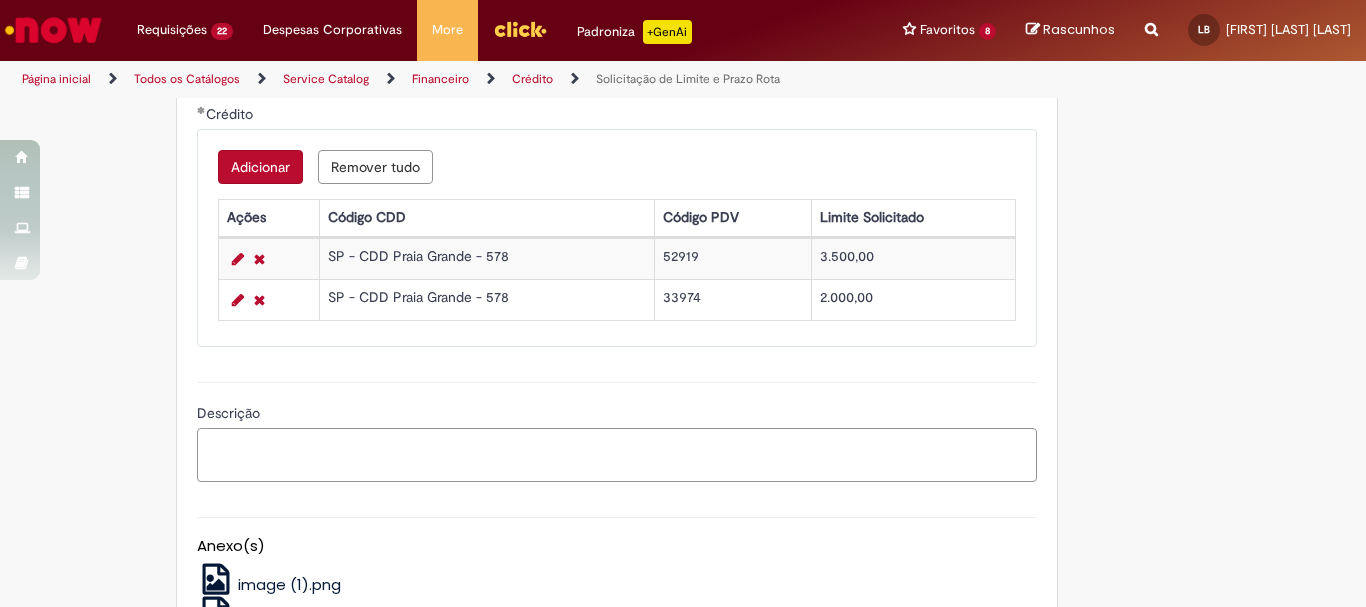 click on "Descrição" at bounding box center (617, 455) 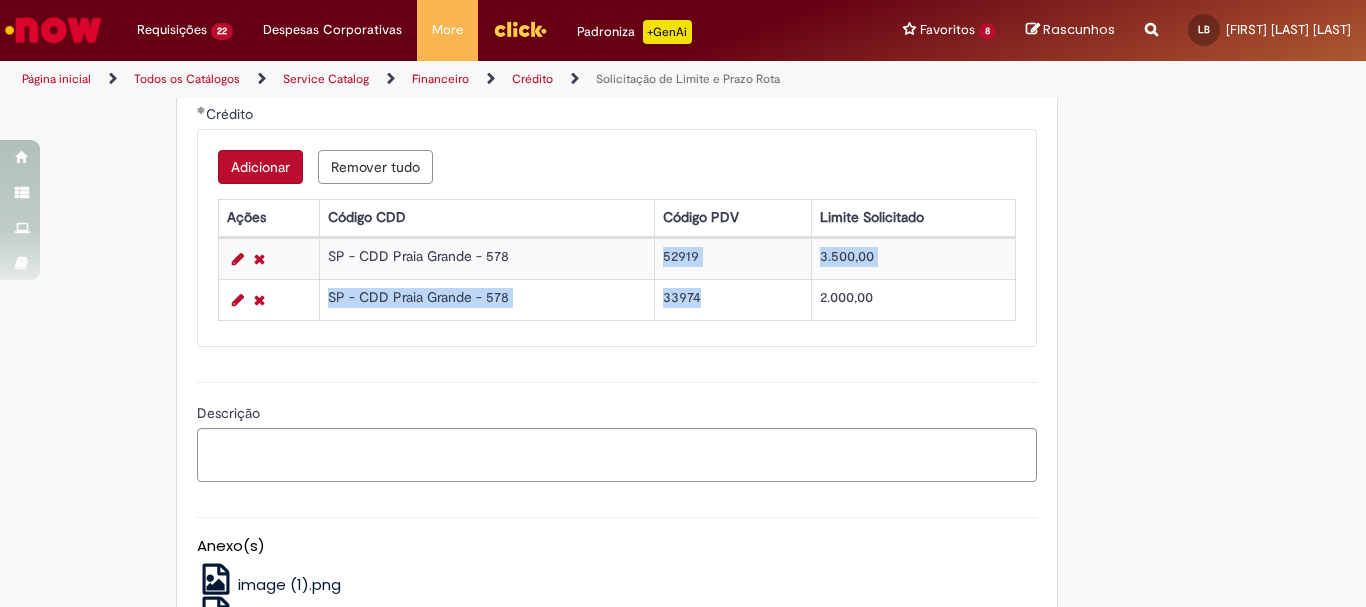 drag, startPoint x: 652, startPoint y: 255, endPoint x: 700, endPoint y: 312, distance: 74.518456 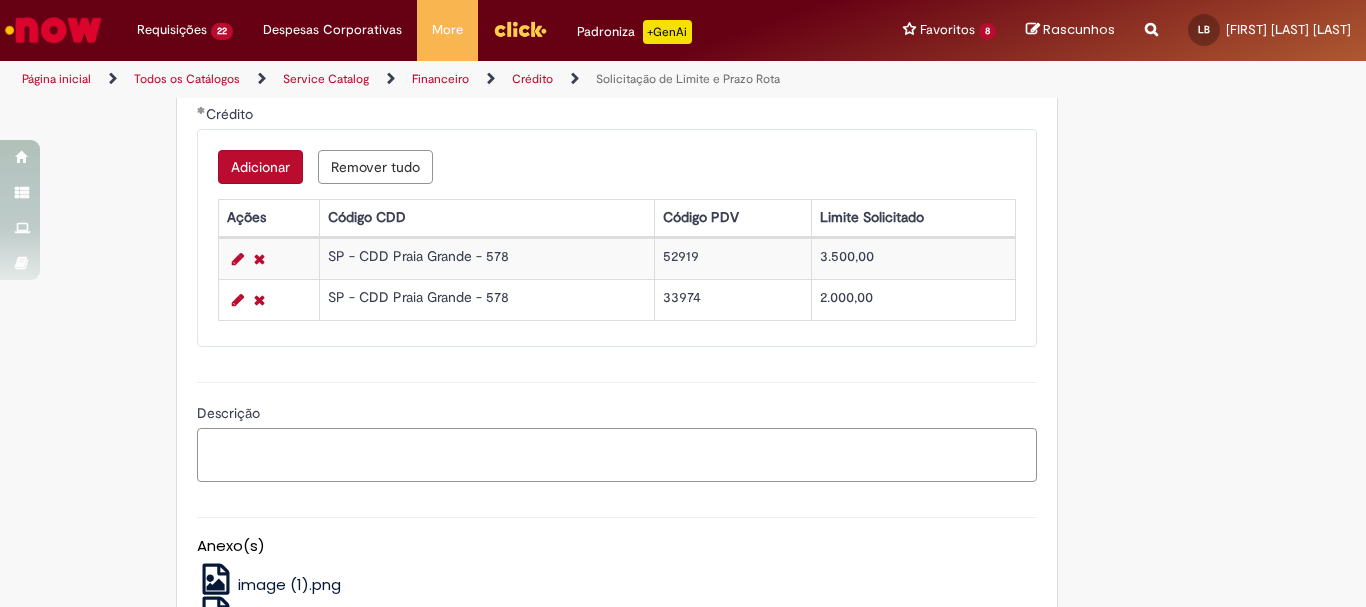 click on "Descrição" at bounding box center [617, 455] 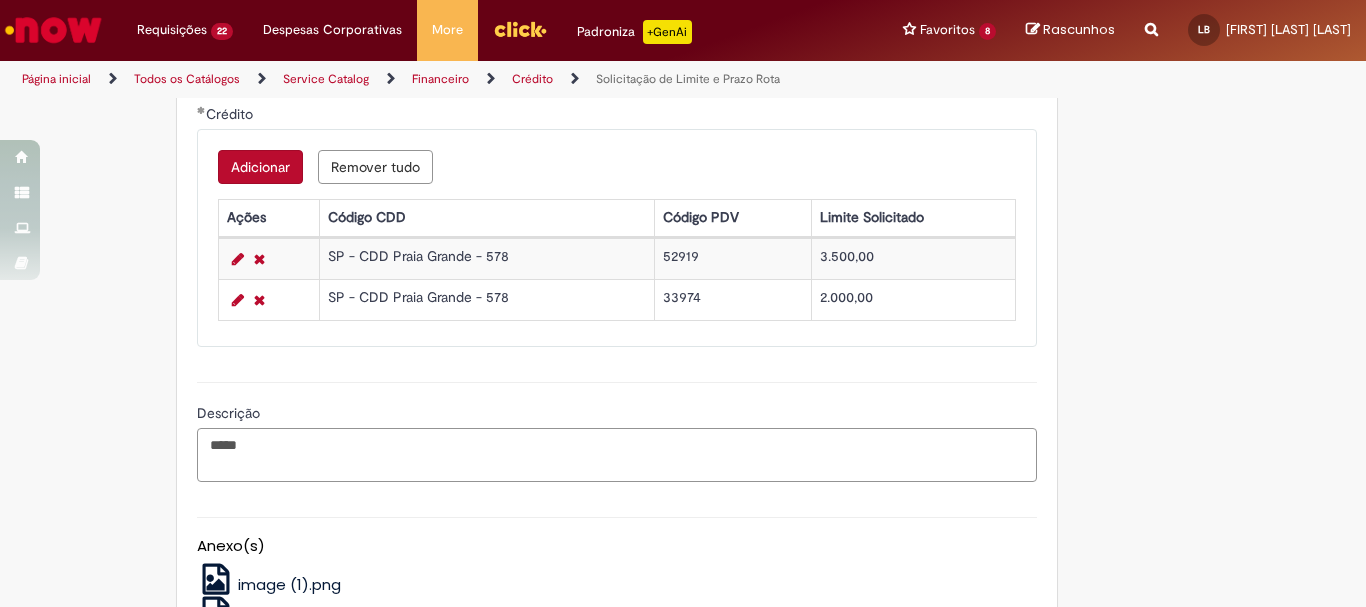 paste on "**********" 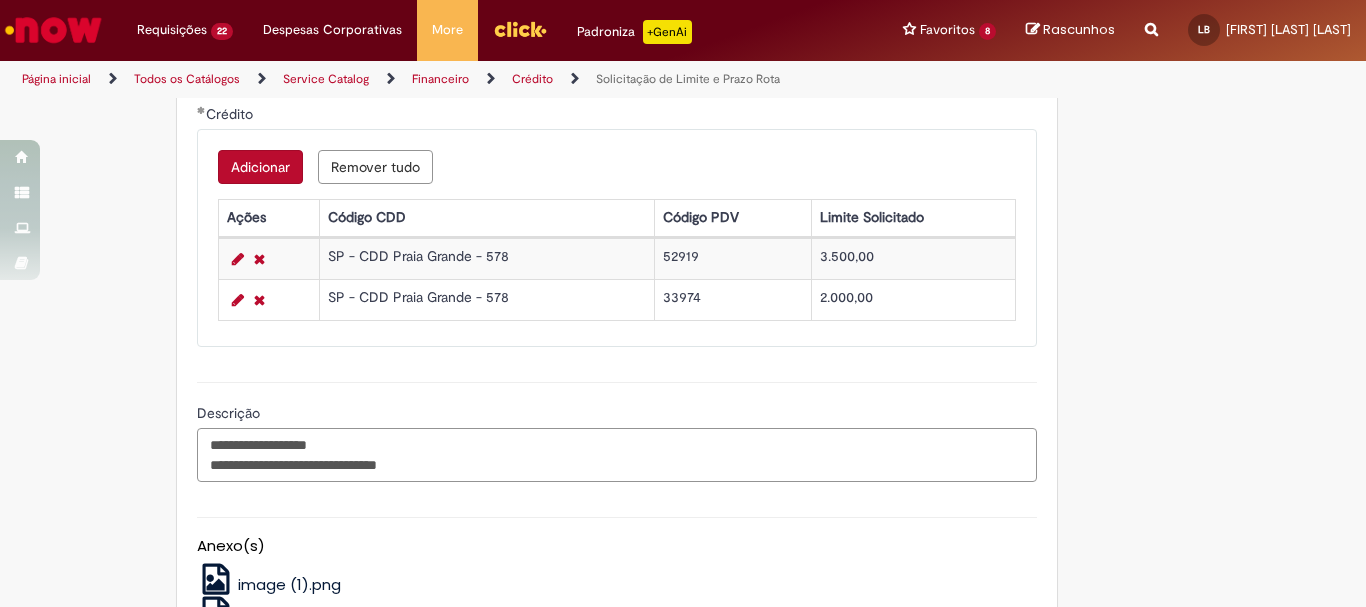 drag, startPoint x: 294, startPoint y: 446, endPoint x: 387, endPoint y: 475, distance: 97.41663 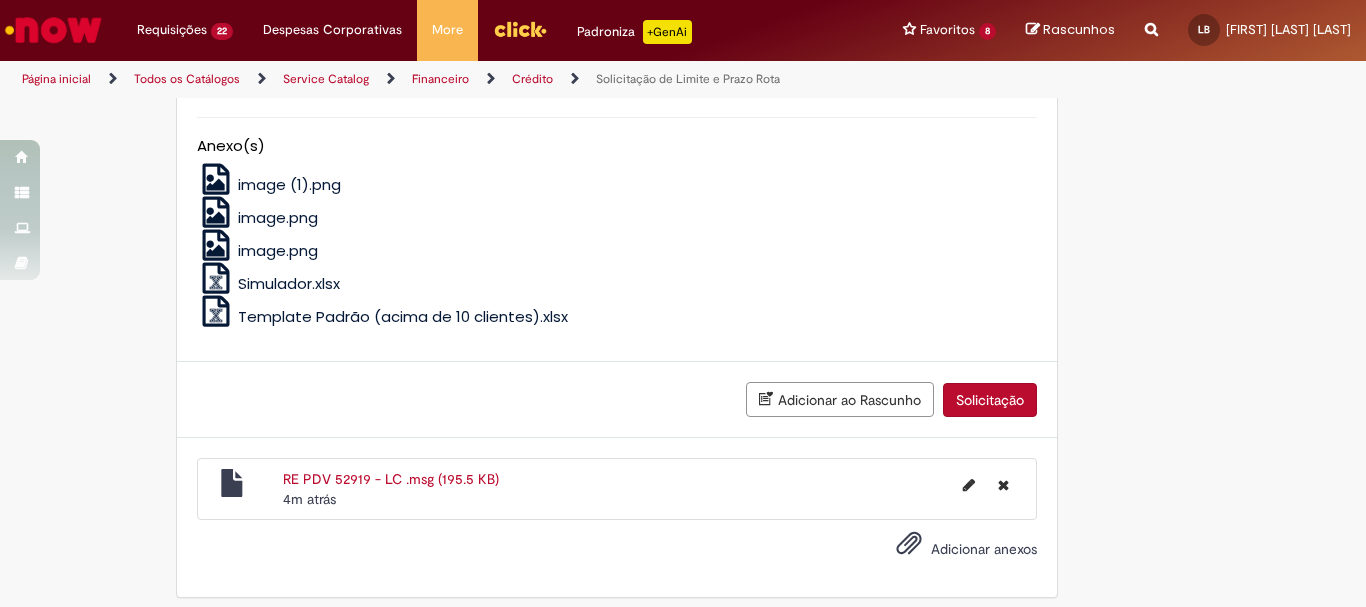 scroll, scrollTop: 1239, scrollLeft: 0, axis: vertical 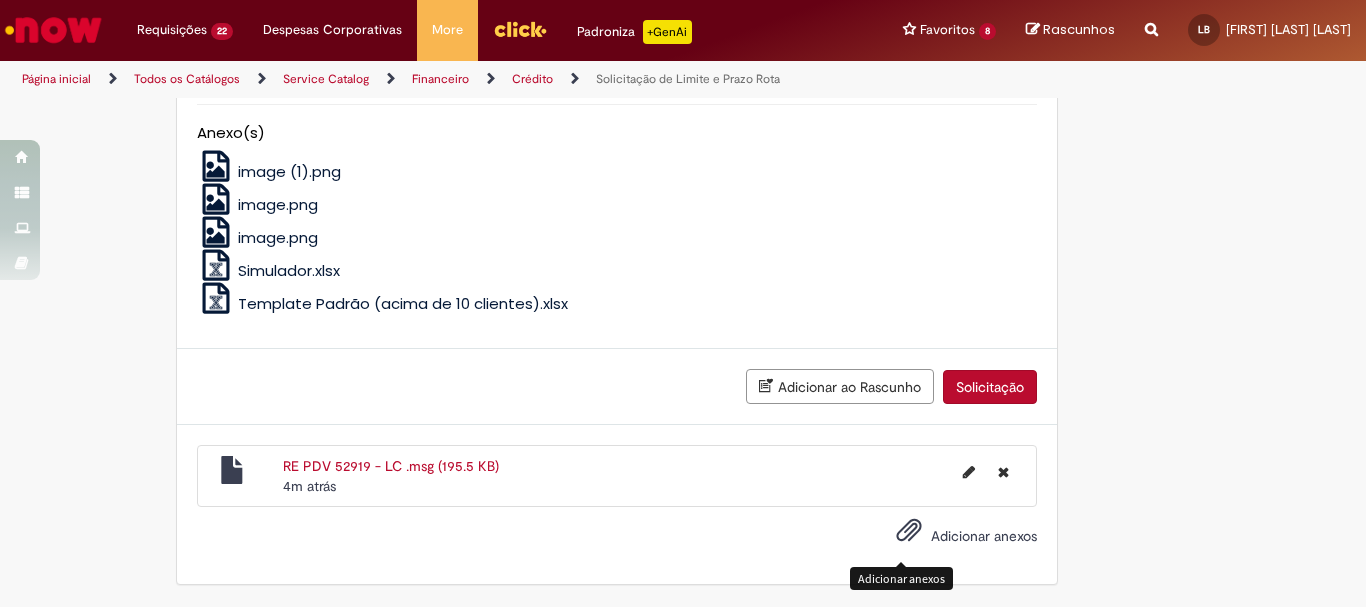 type on "**********" 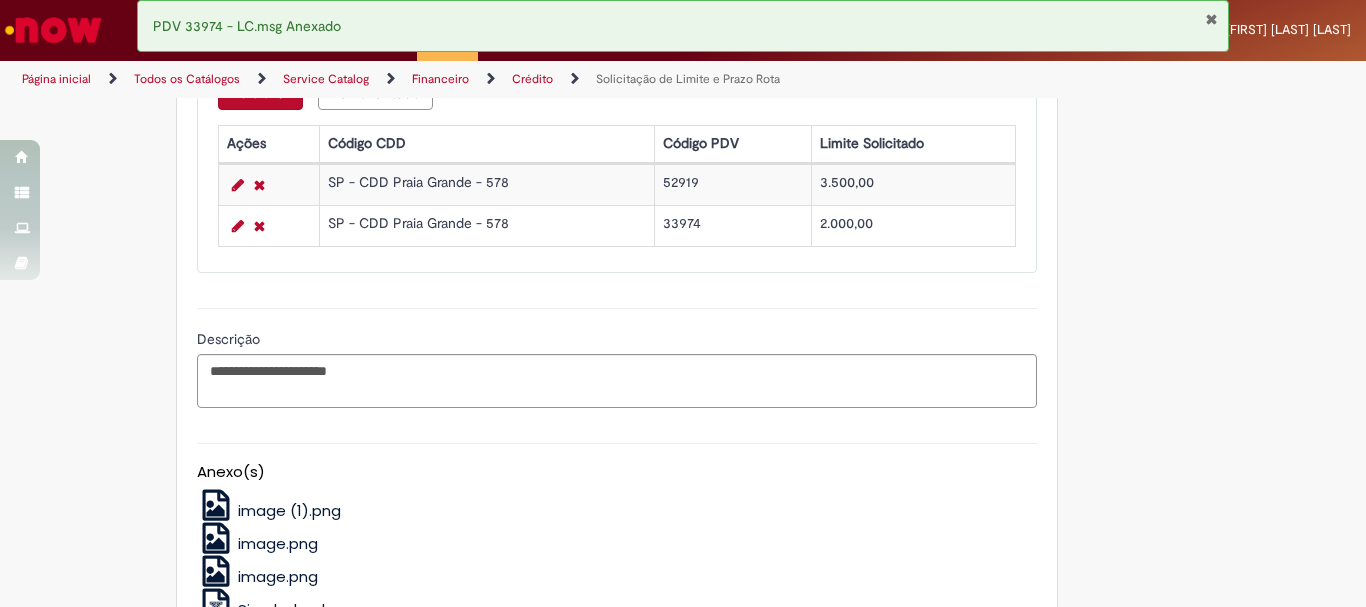 scroll, scrollTop: 1300, scrollLeft: 0, axis: vertical 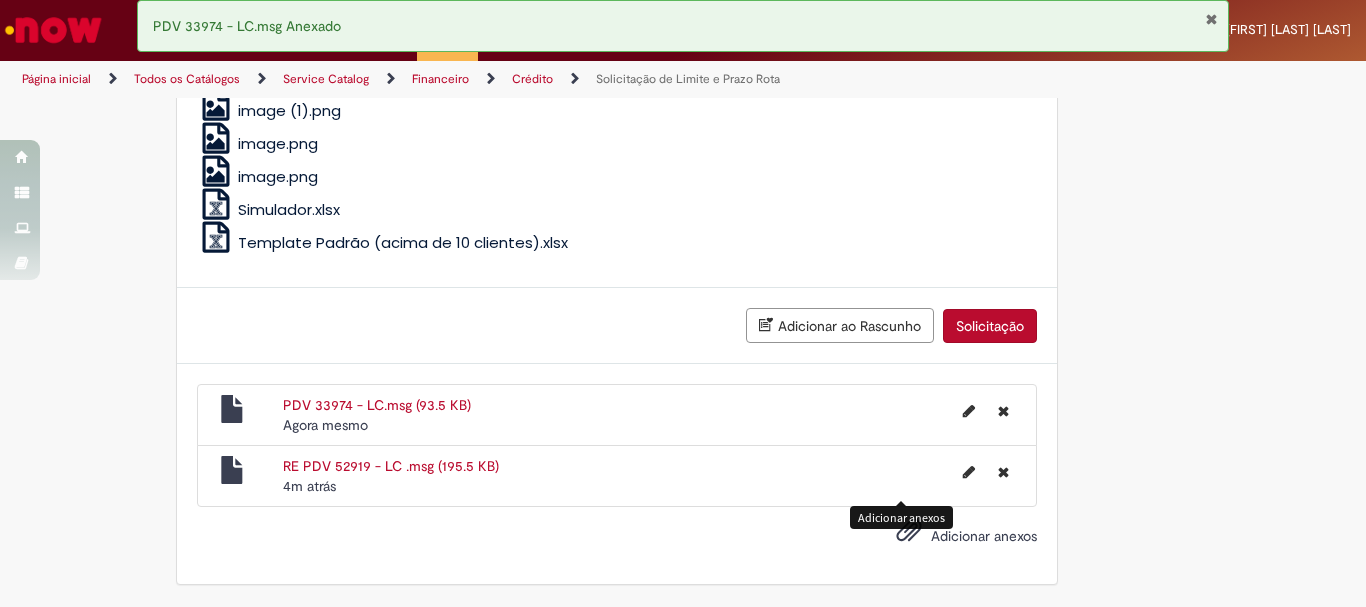 click on "Solicitação" at bounding box center (990, 326) 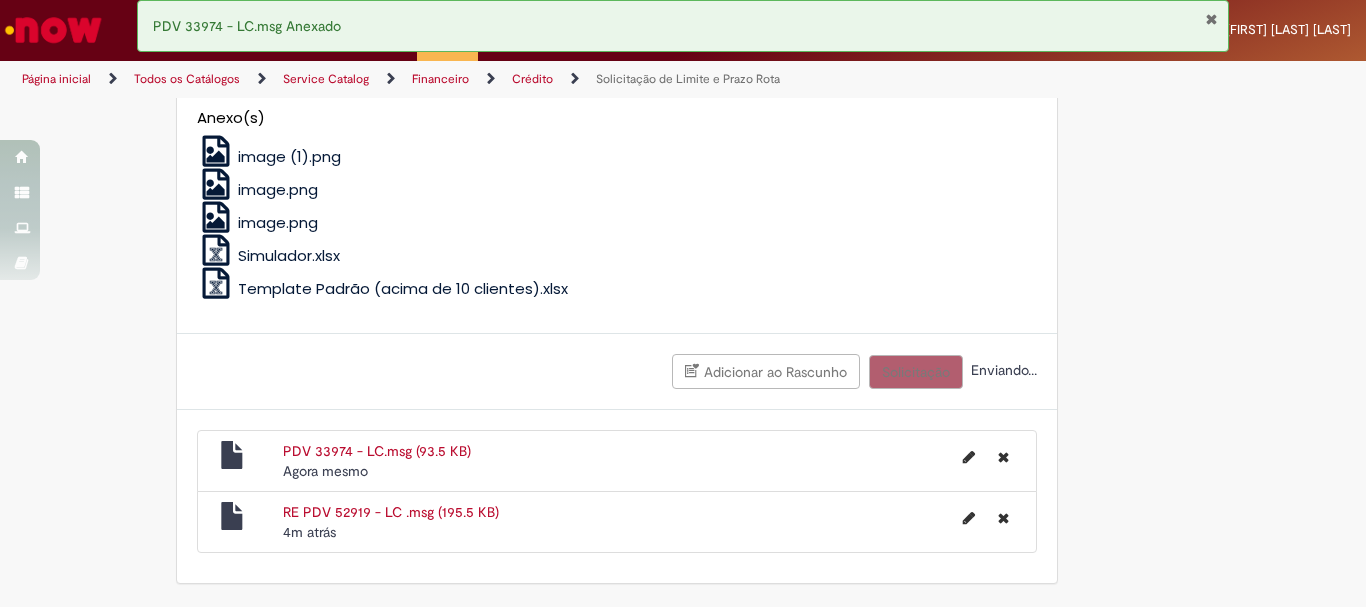 scroll, scrollTop: 1254, scrollLeft: 0, axis: vertical 